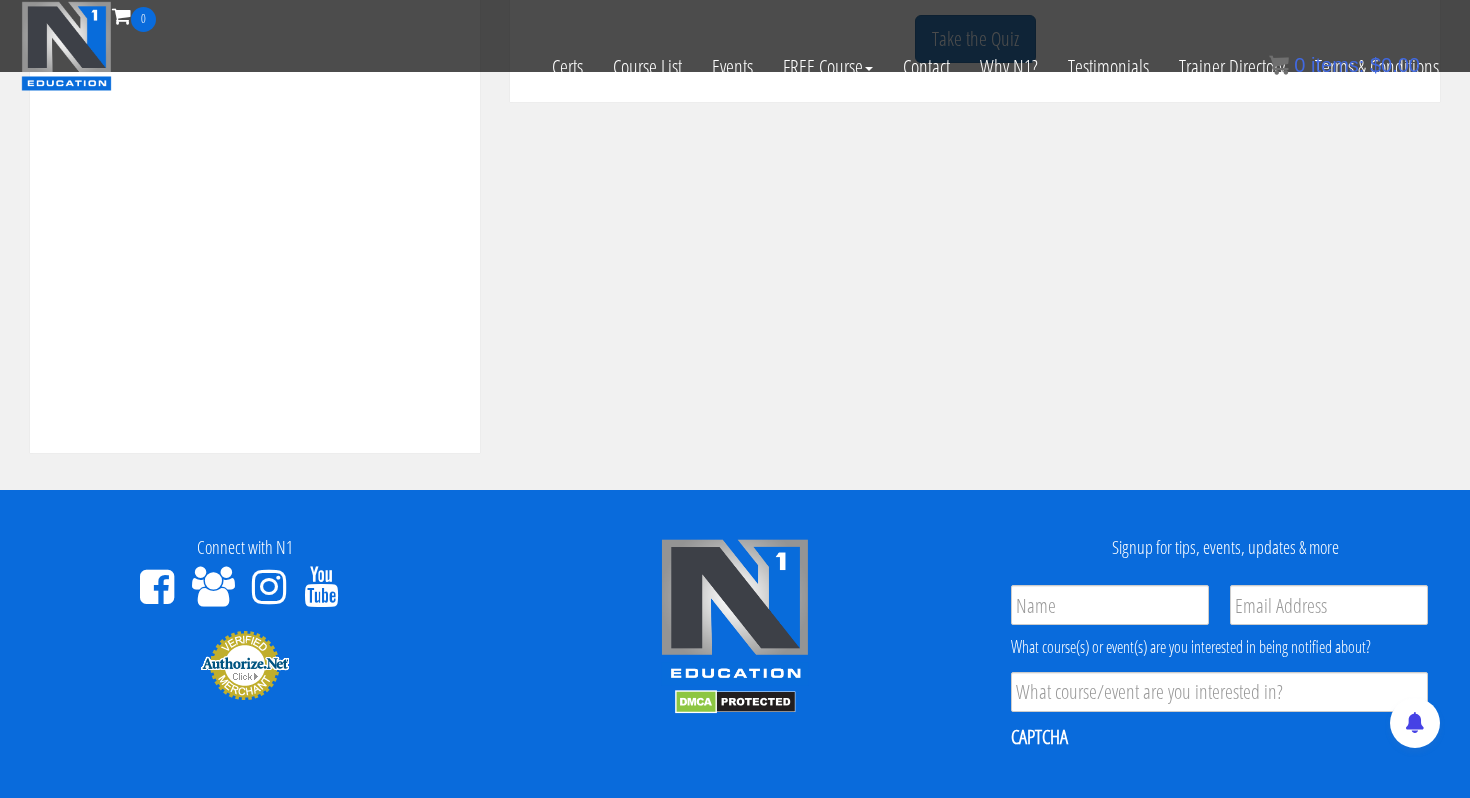 scroll, scrollTop: 0, scrollLeft: 0, axis: both 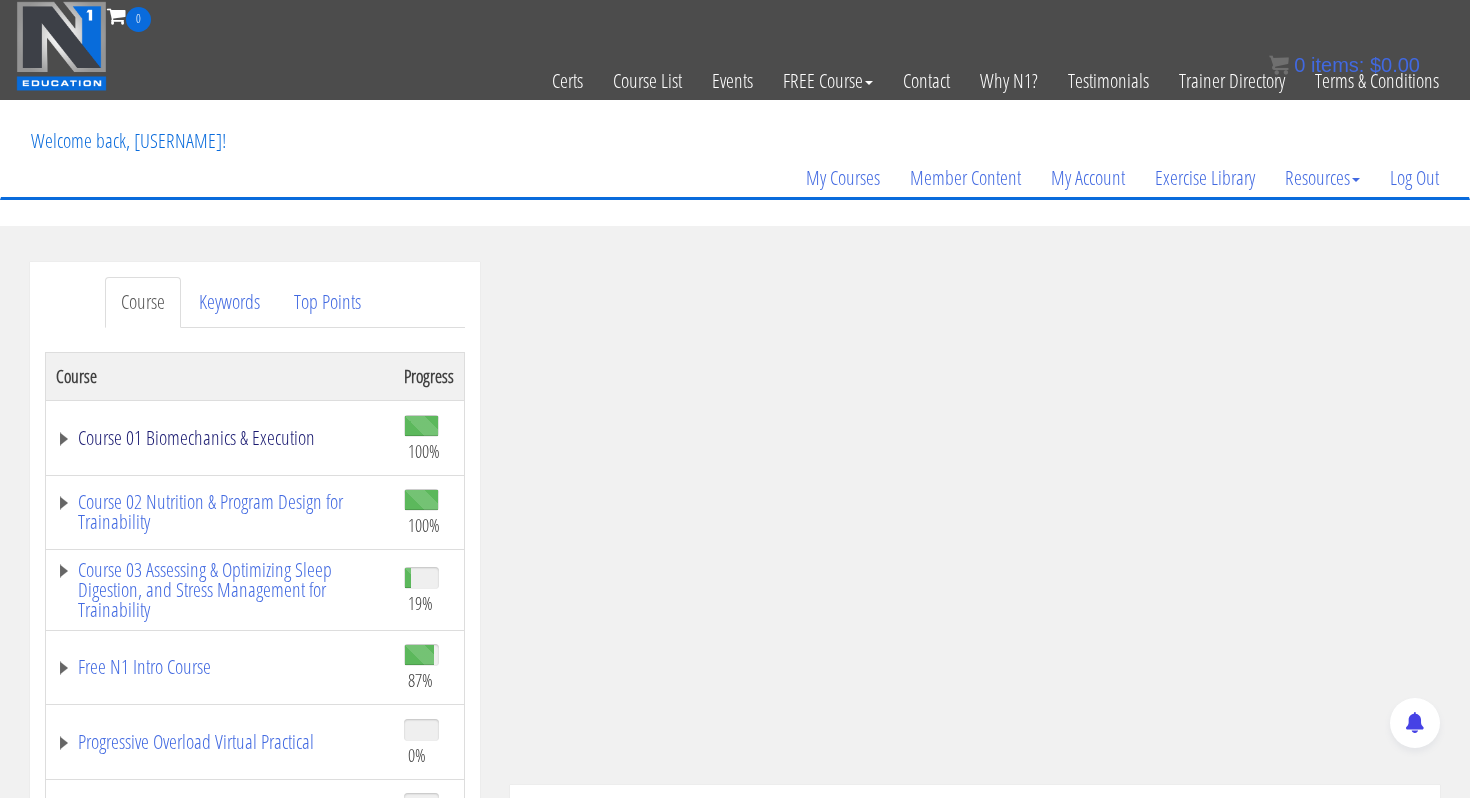 click on "Course 01 Biomechanics & Execution" at bounding box center [220, 438] 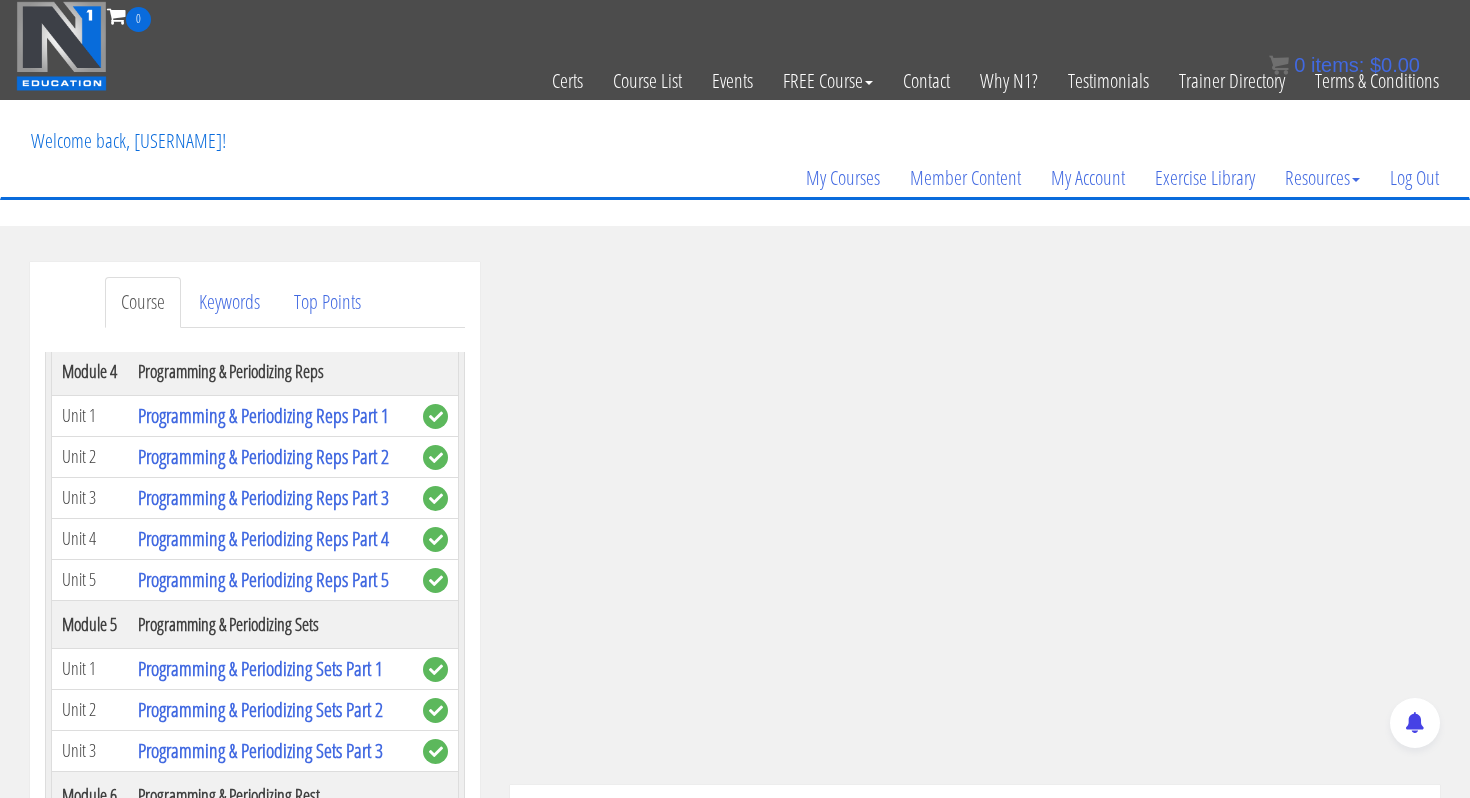 scroll, scrollTop: 1647, scrollLeft: 0, axis: vertical 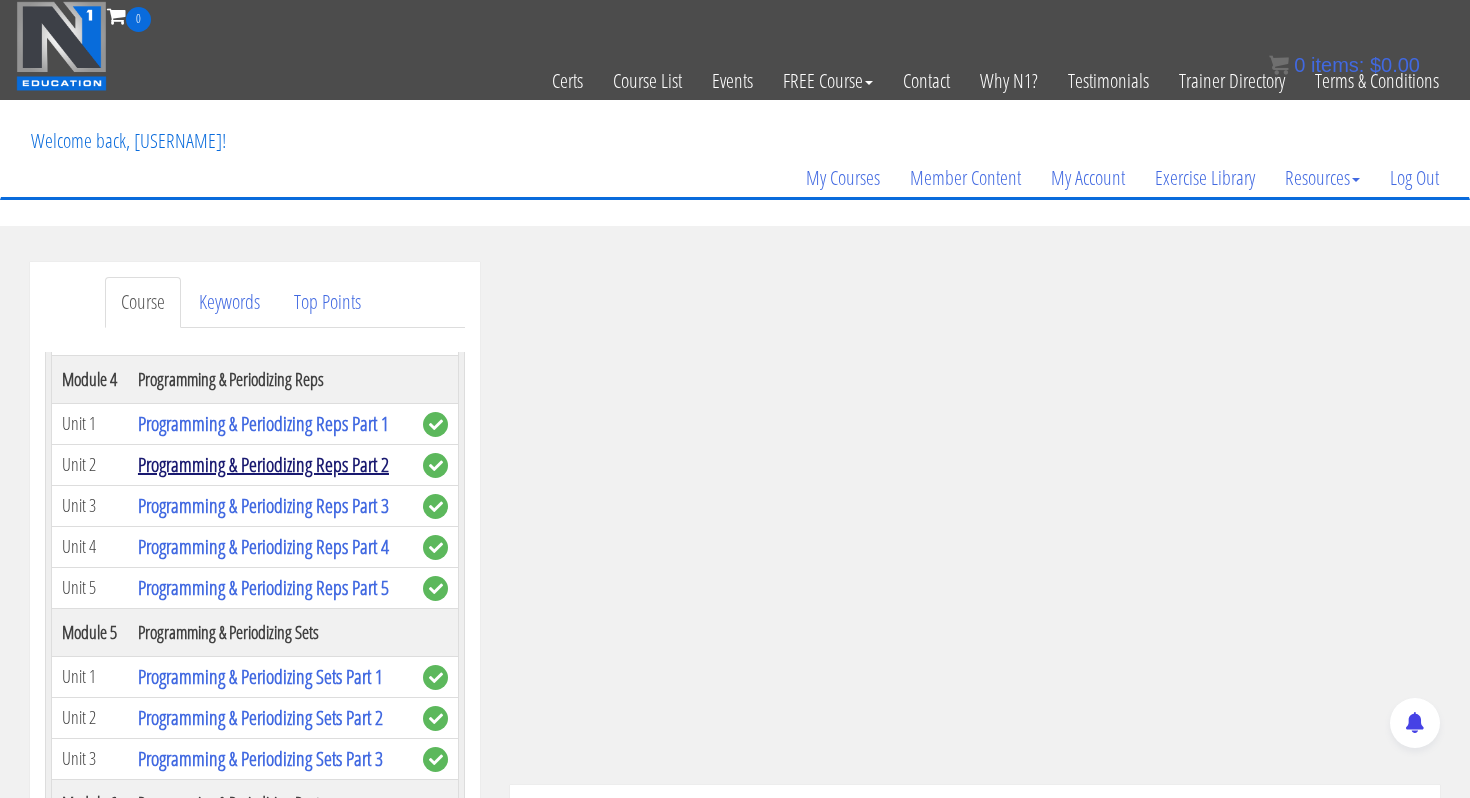 click on "Programming & Periodizing Reps Part 2" at bounding box center (263, 464) 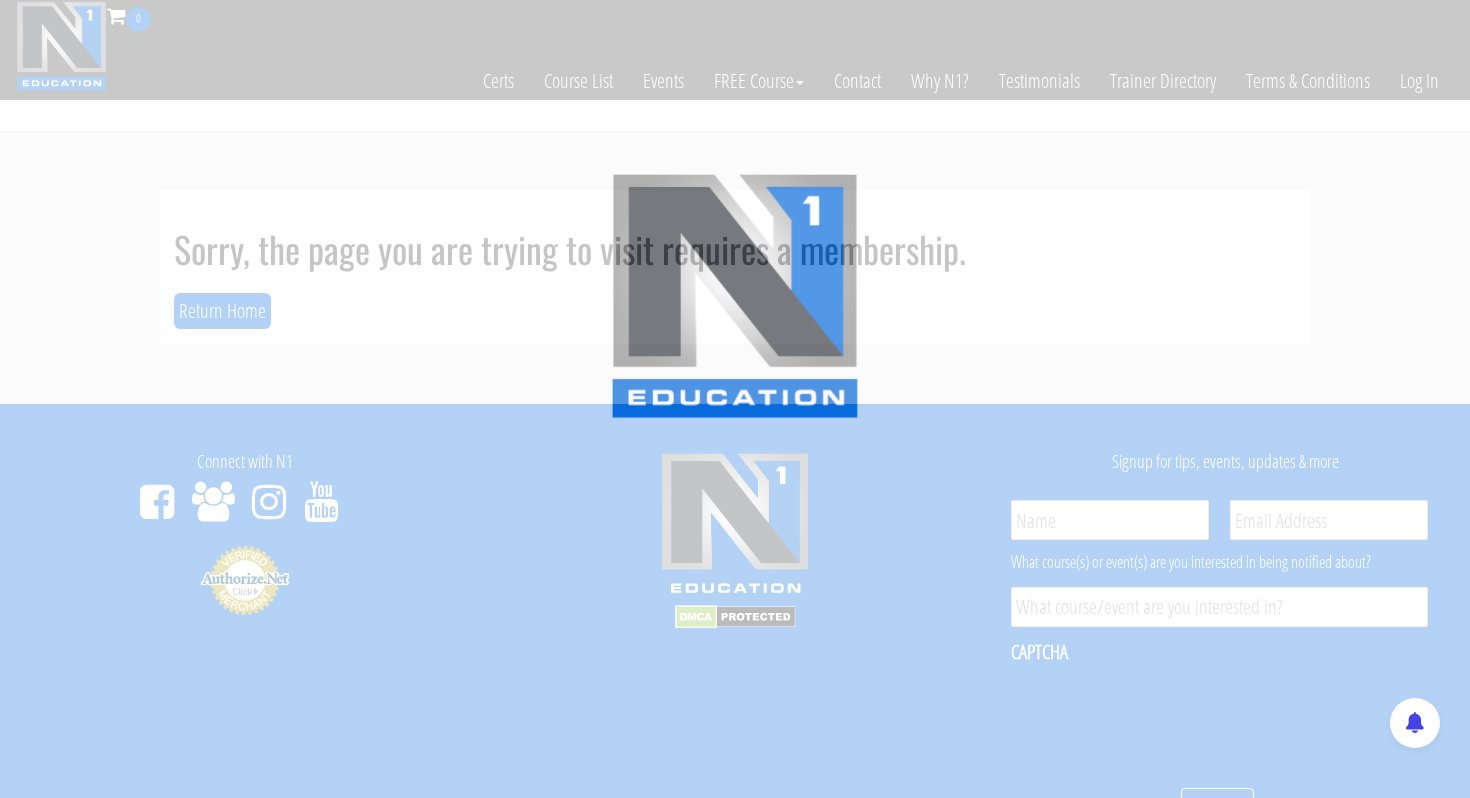 scroll, scrollTop: 0, scrollLeft: 0, axis: both 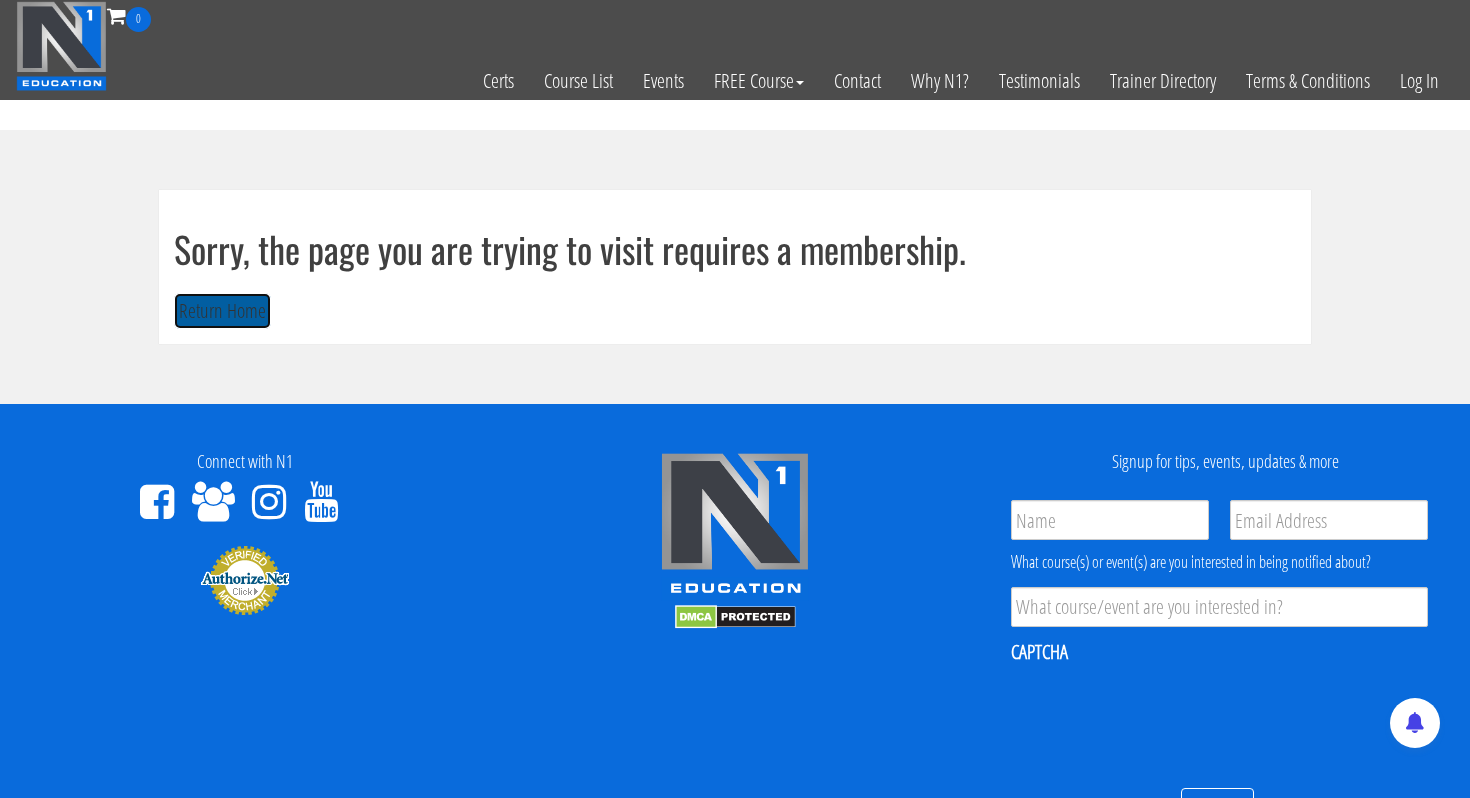 click on "Return Home" at bounding box center [222, 311] 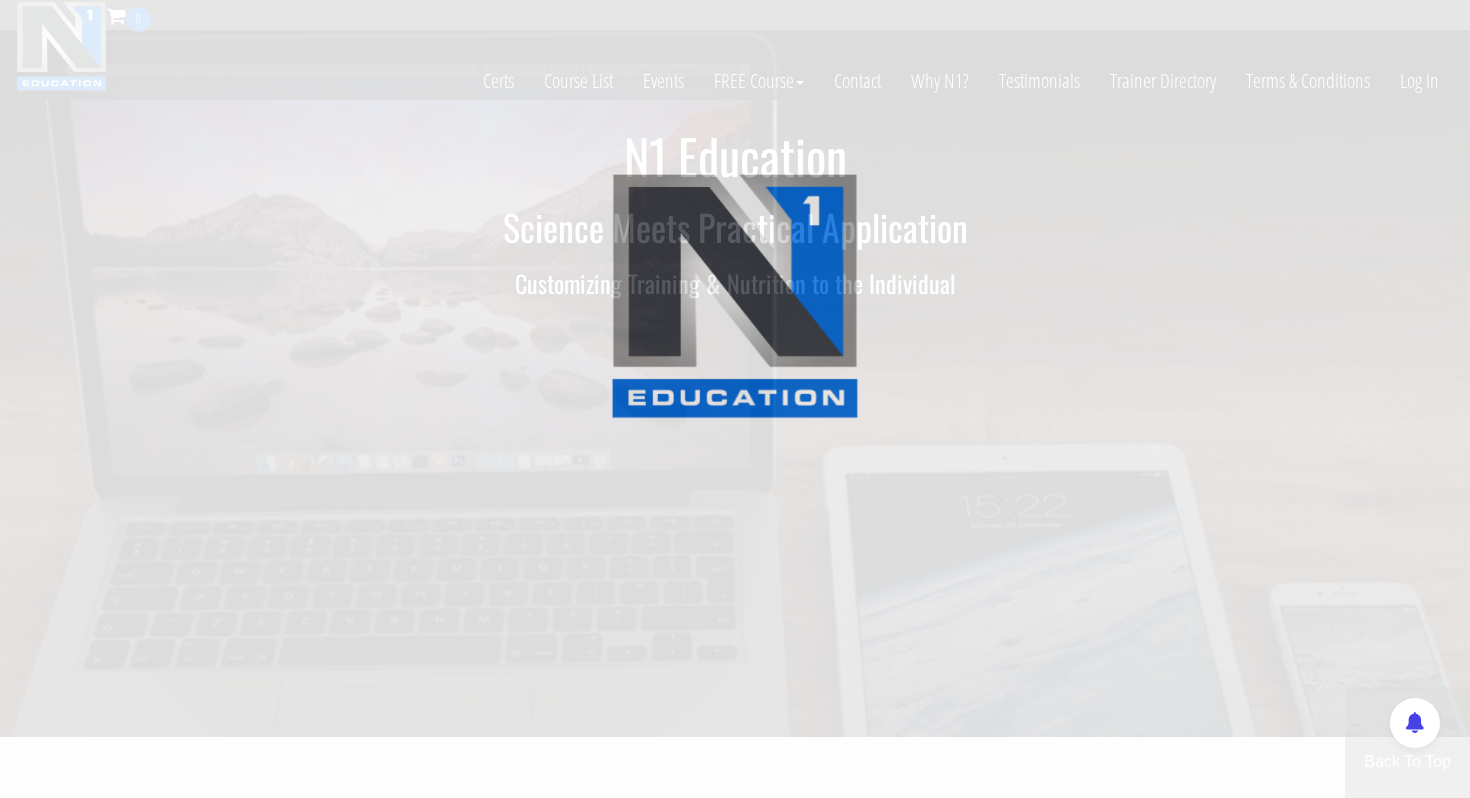 scroll, scrollTop: 0, scrollLeft: 0, axis: both 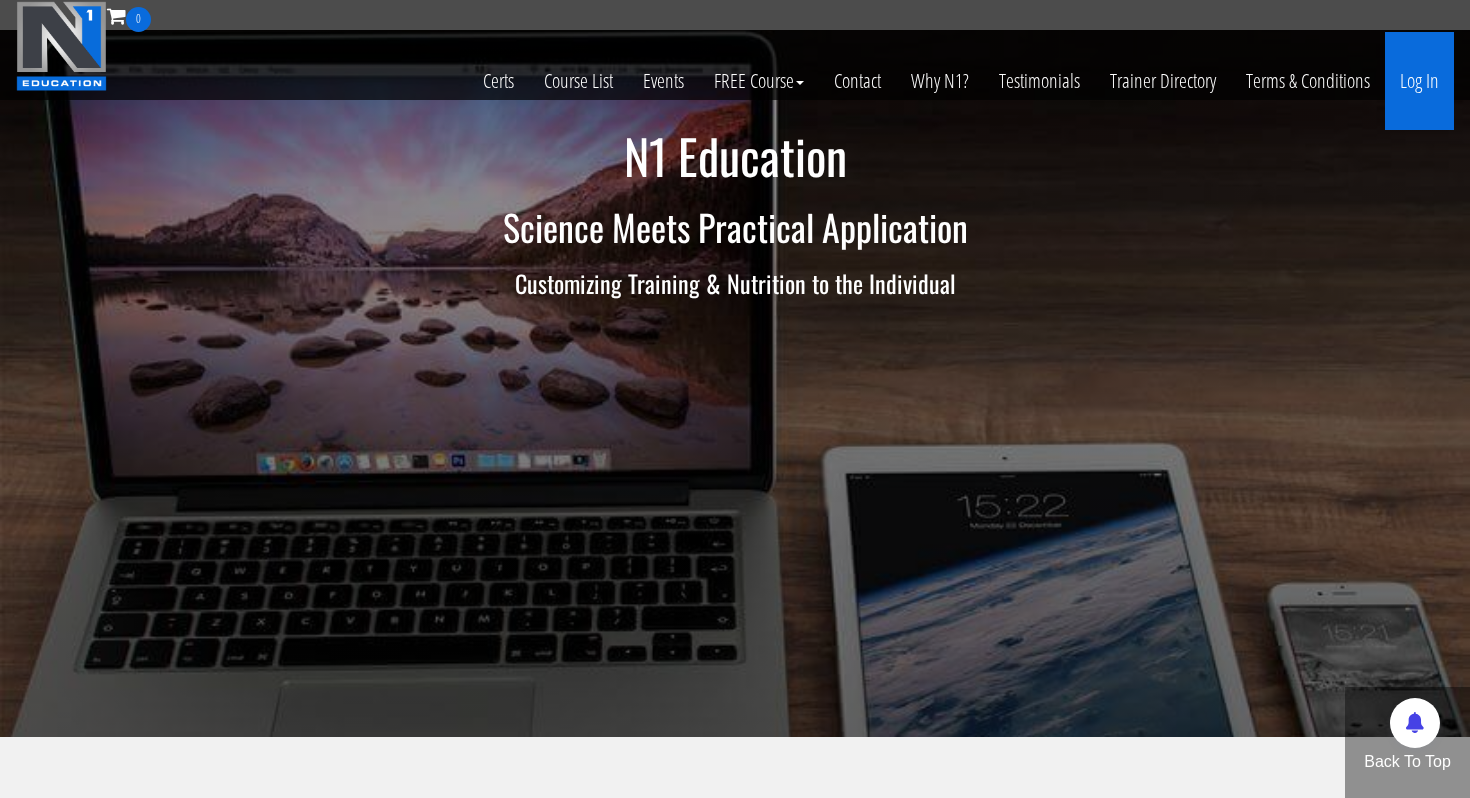 click on "Log In" at bounding box center [1419, 81] 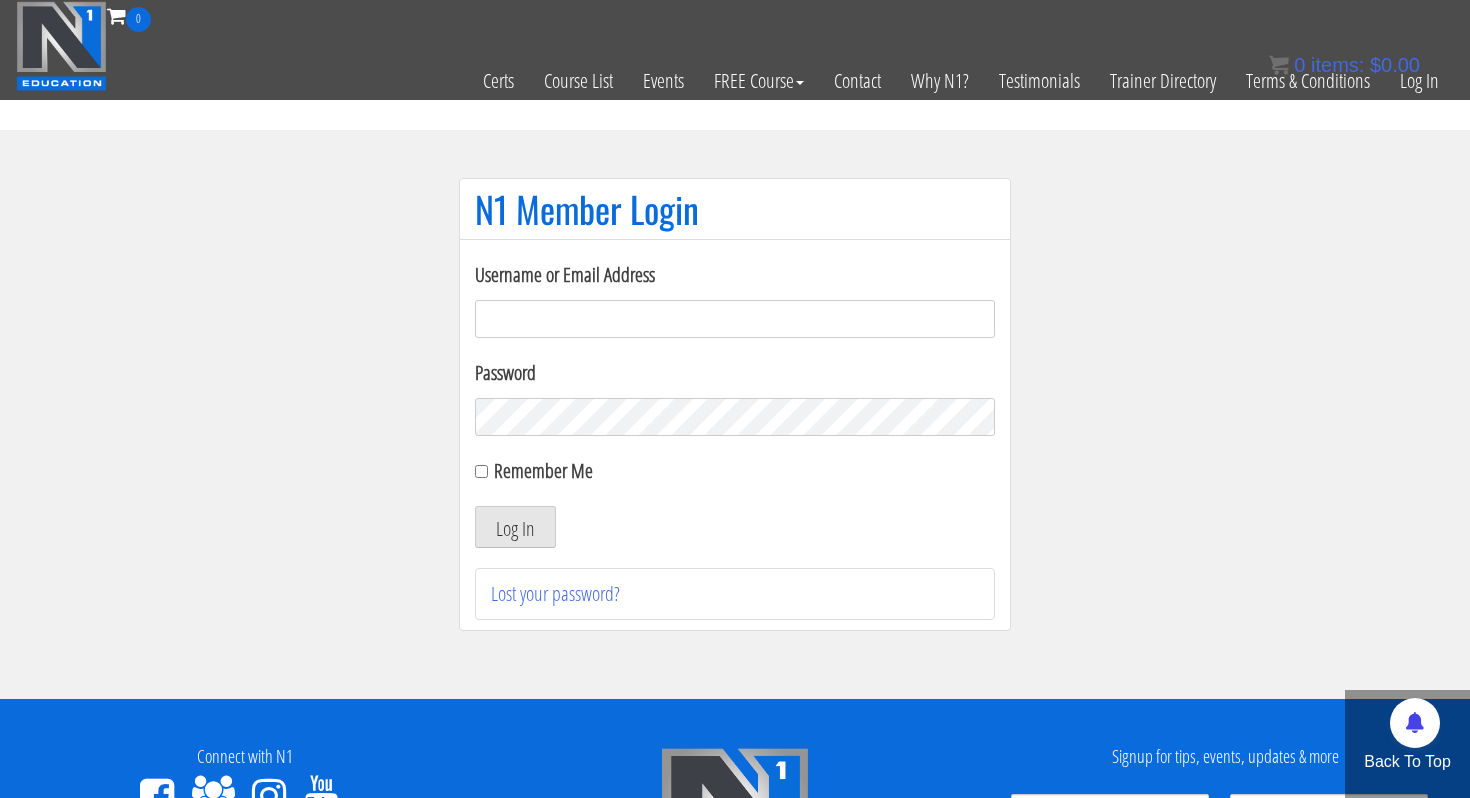 scroll, scrollTop: 0, scrollLeft: 0, axis: both 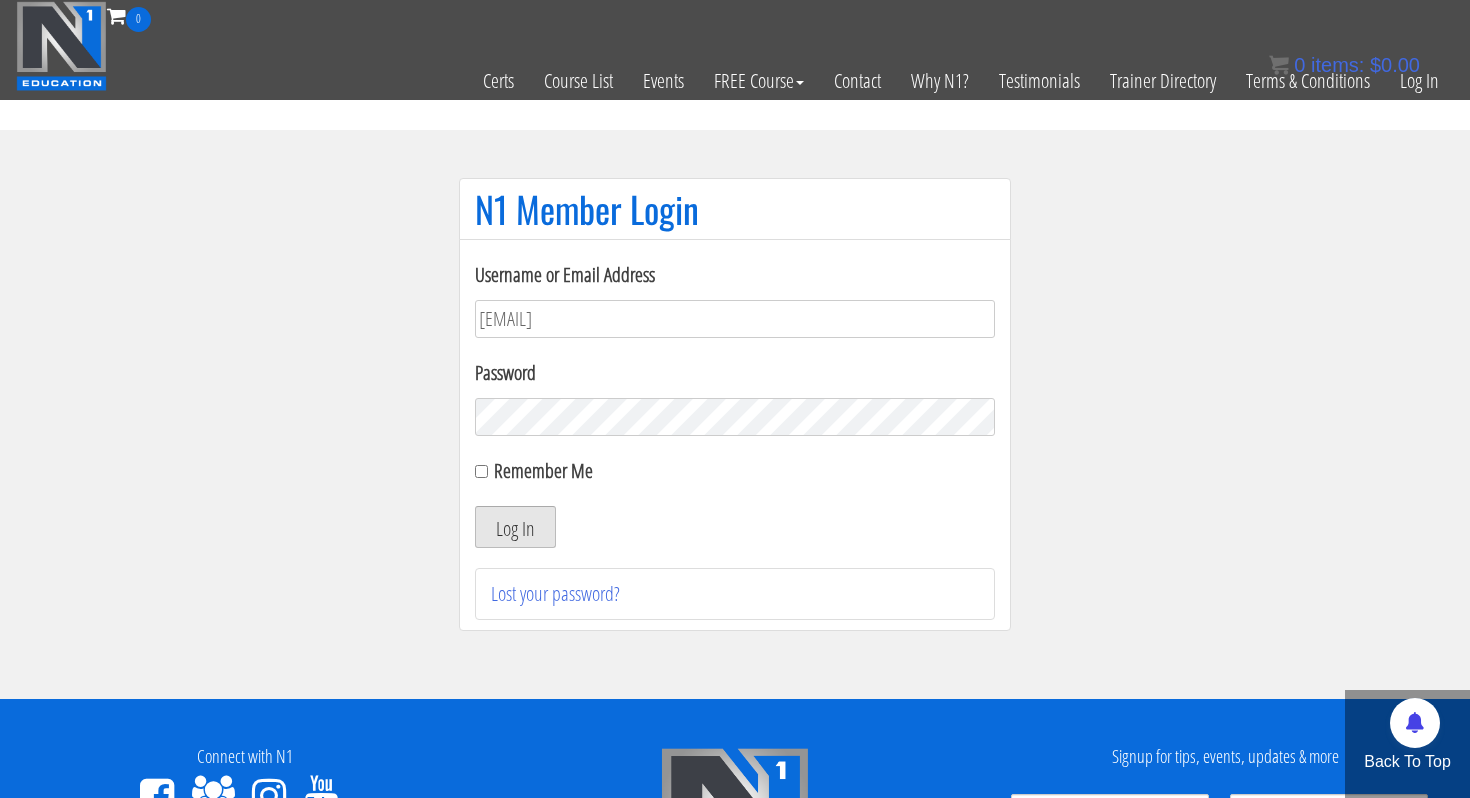 click on "Log In" at bounding box center (515, 527) 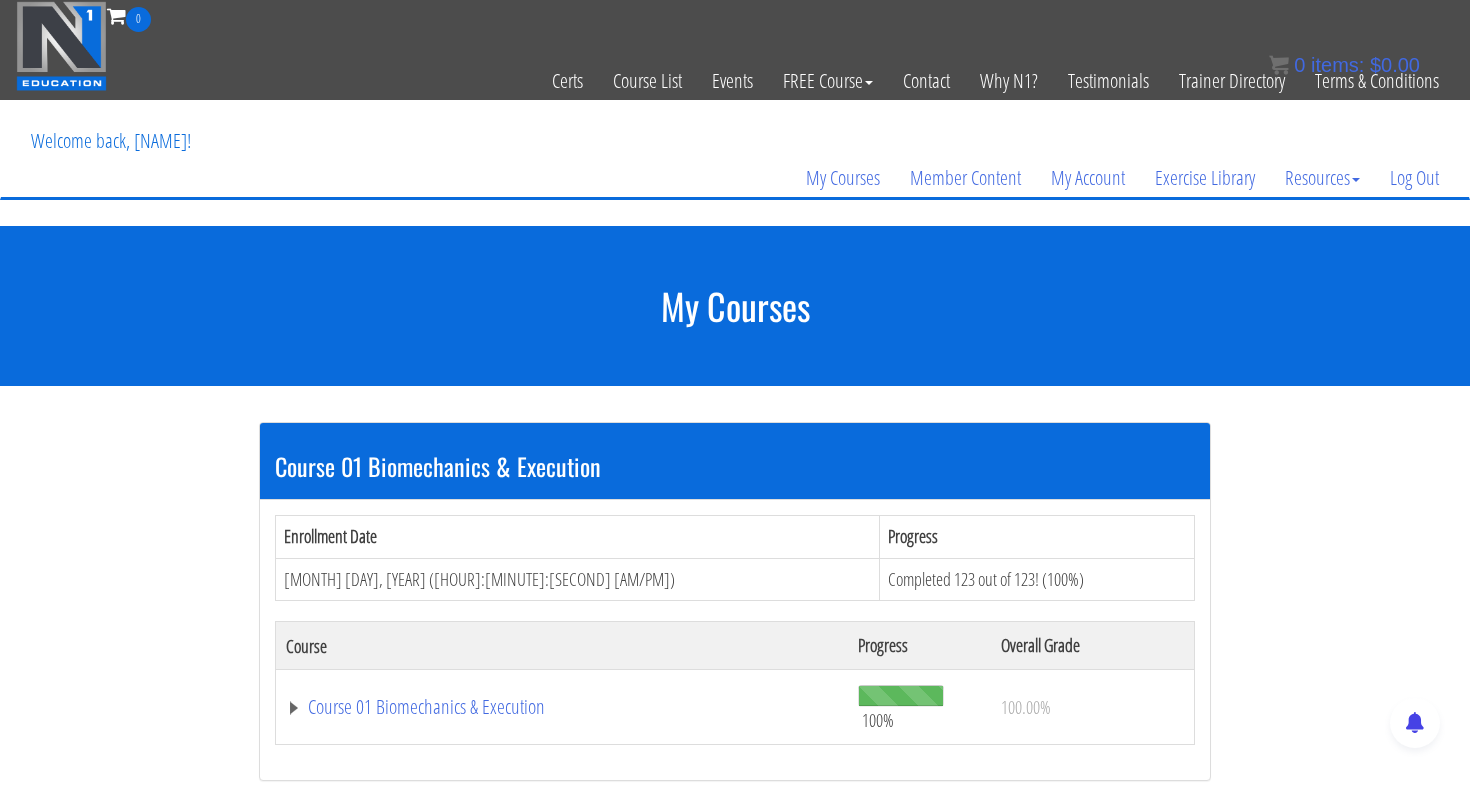 scroll, scrollTop: 0, scrollLeft: 0, axis: both 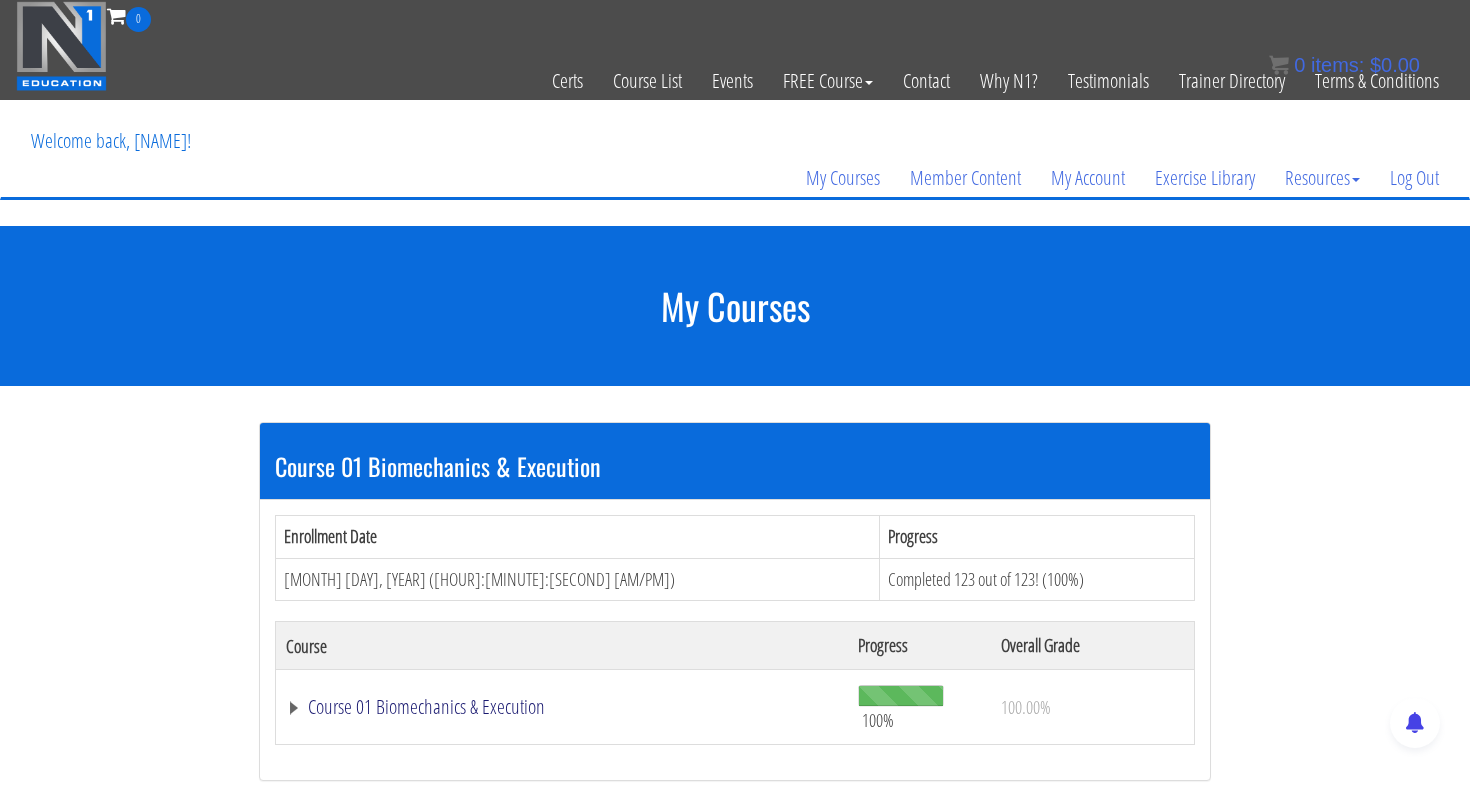 click on "Course 01 Biomechanics & Execution" at bounding box center [562, 707] 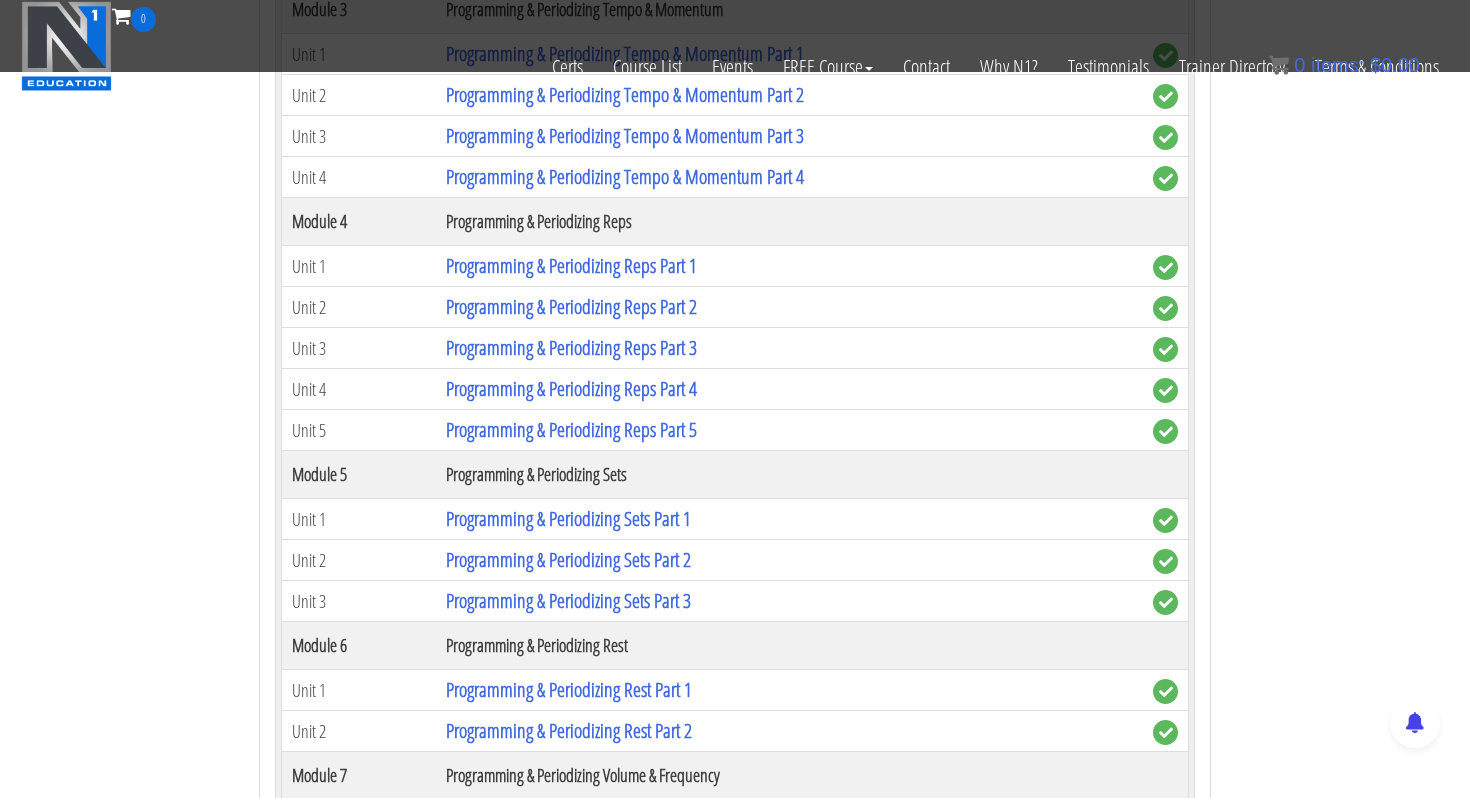 scroll, scrollTop: 1804, scrollLeft: 0, axis: vertical 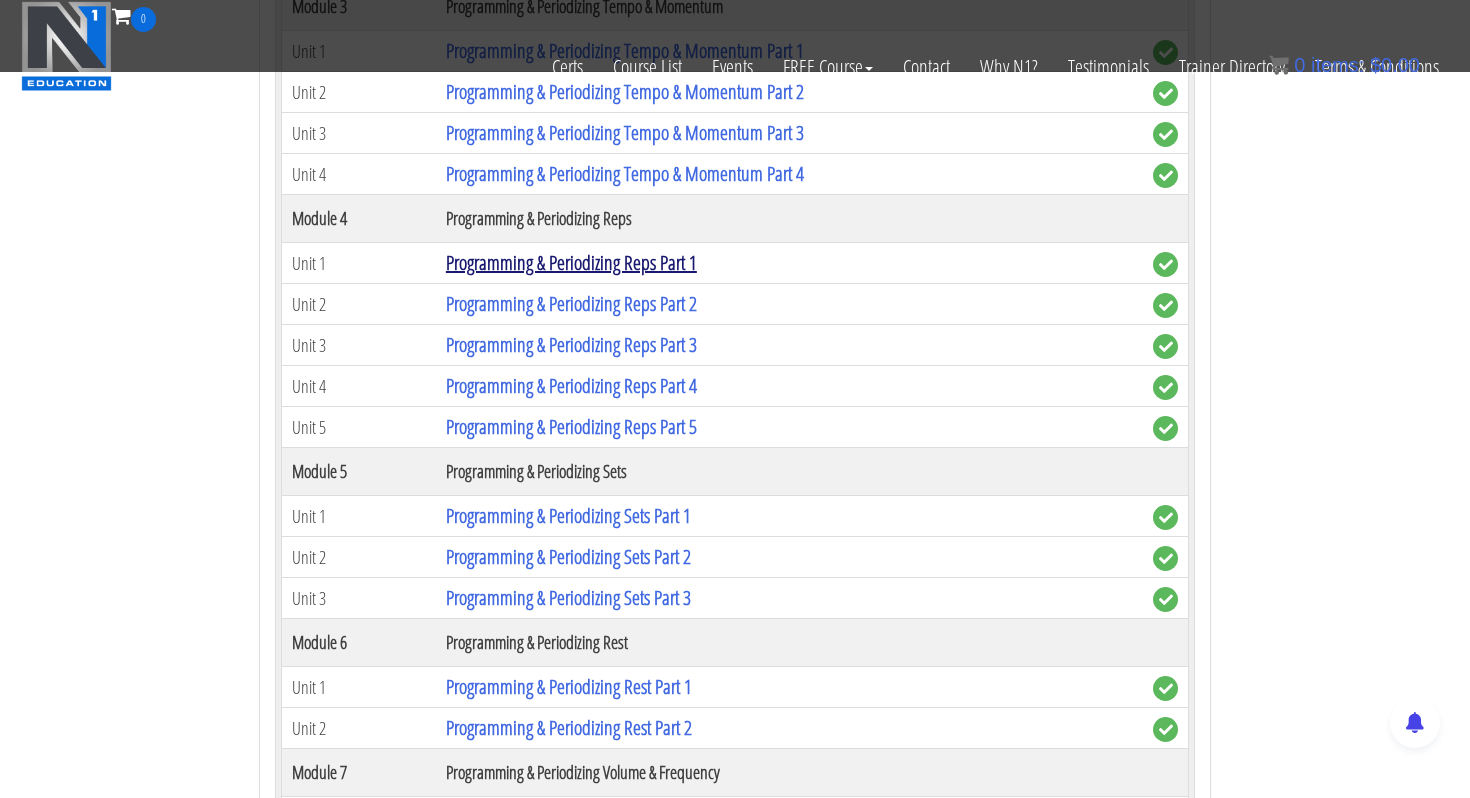 click on "Programming & Periodizing Reps Part 1" at bounding box center [571, 262] 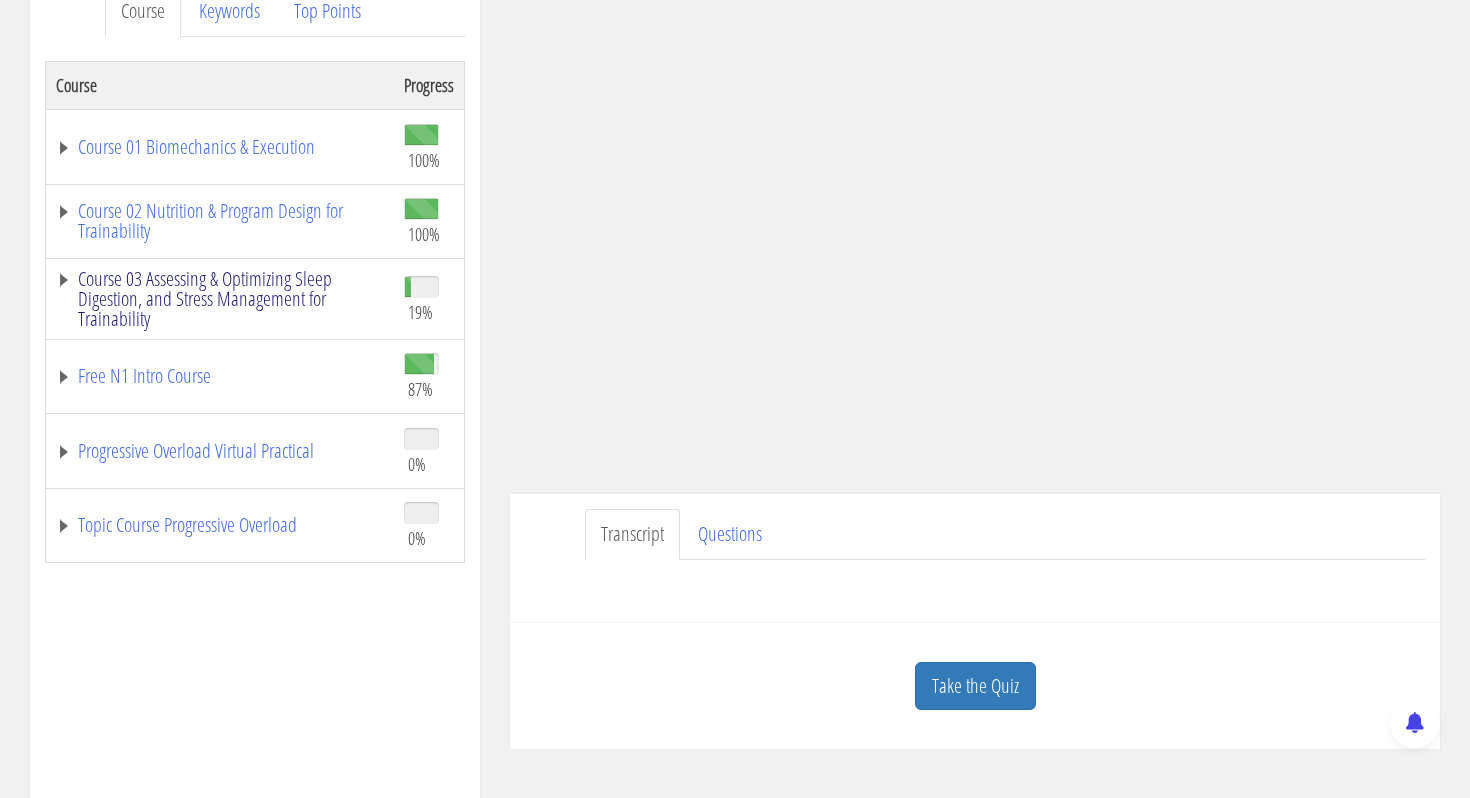 scroll, scrollTop: 296, scrollLeft: 0, axis: vertical 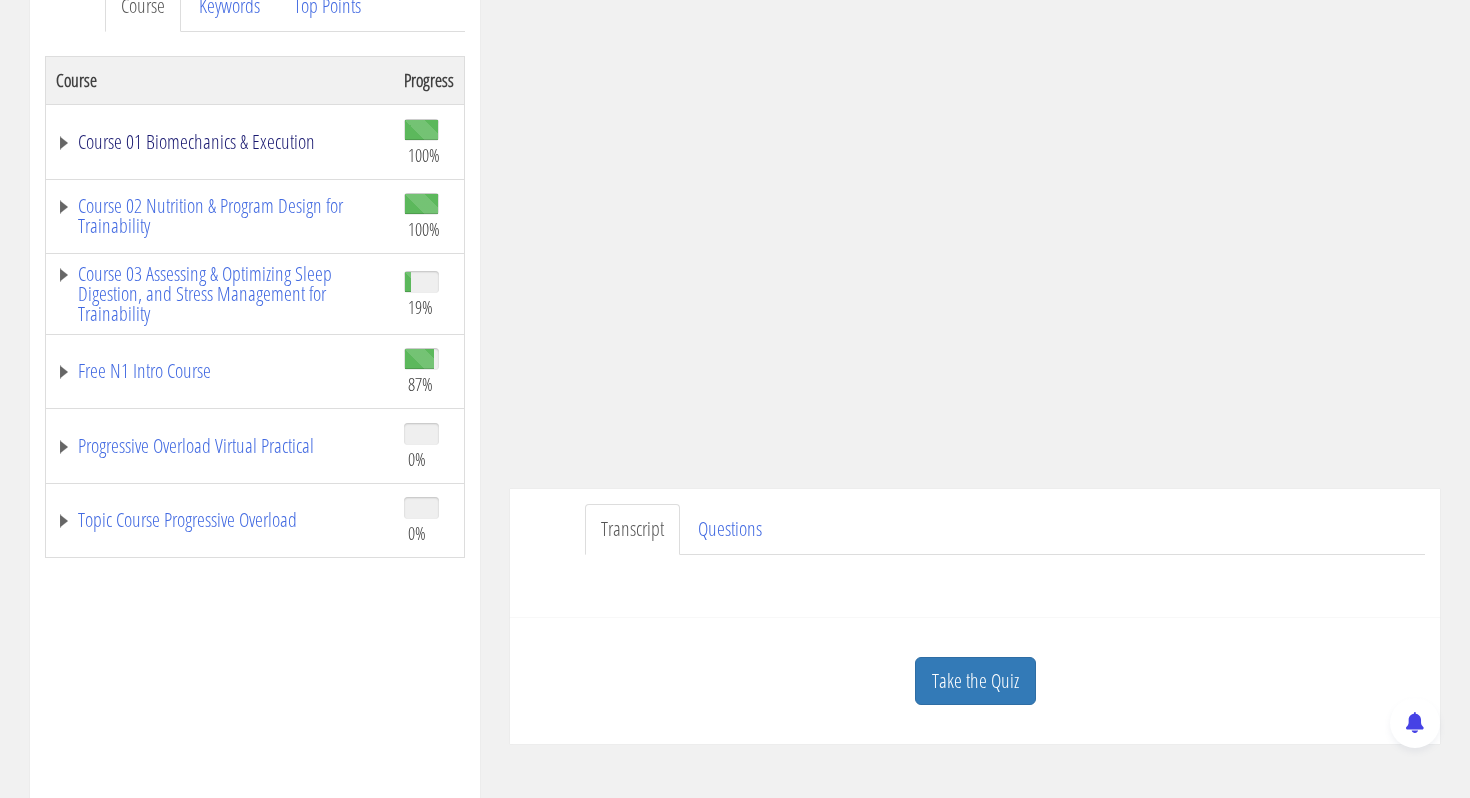 click on "Course 01 Biomechanics & Execution" at bounding box center [220, 142] 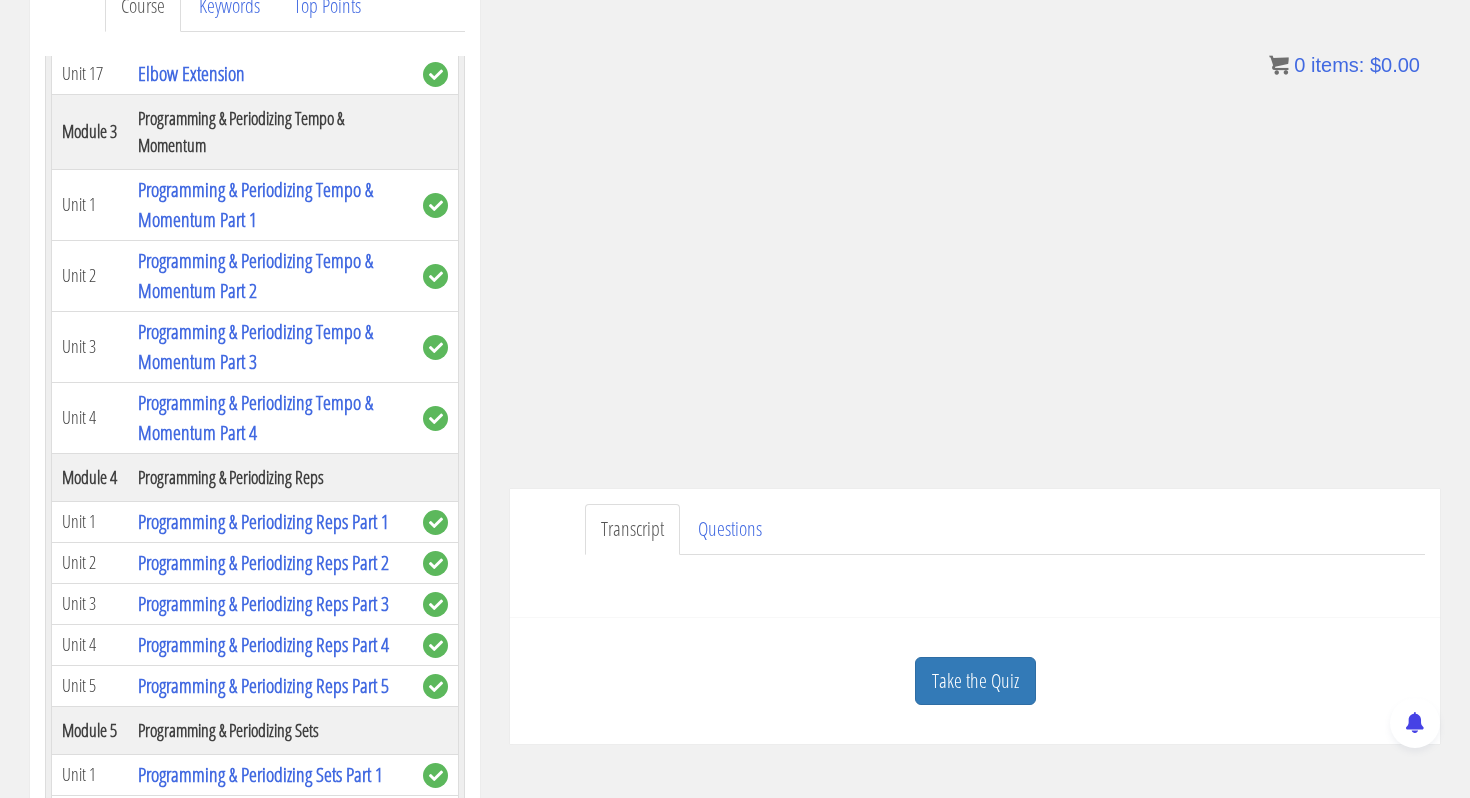 scroll, scrollTop: 1272, scrollLeft: 0, axis: vertical 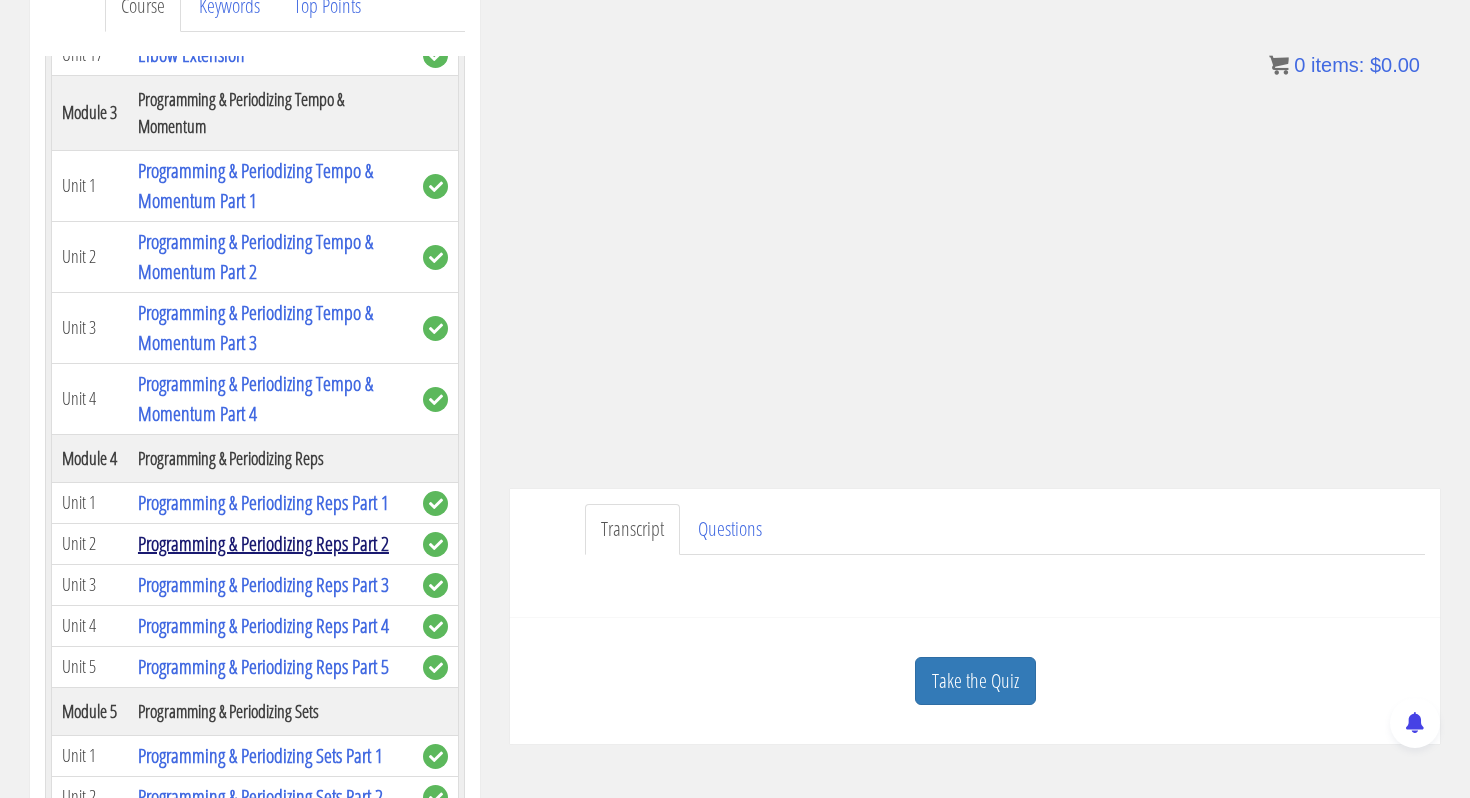 click on "Programming & Periodizing Reps Part 2" at bounding box center [263, 543] 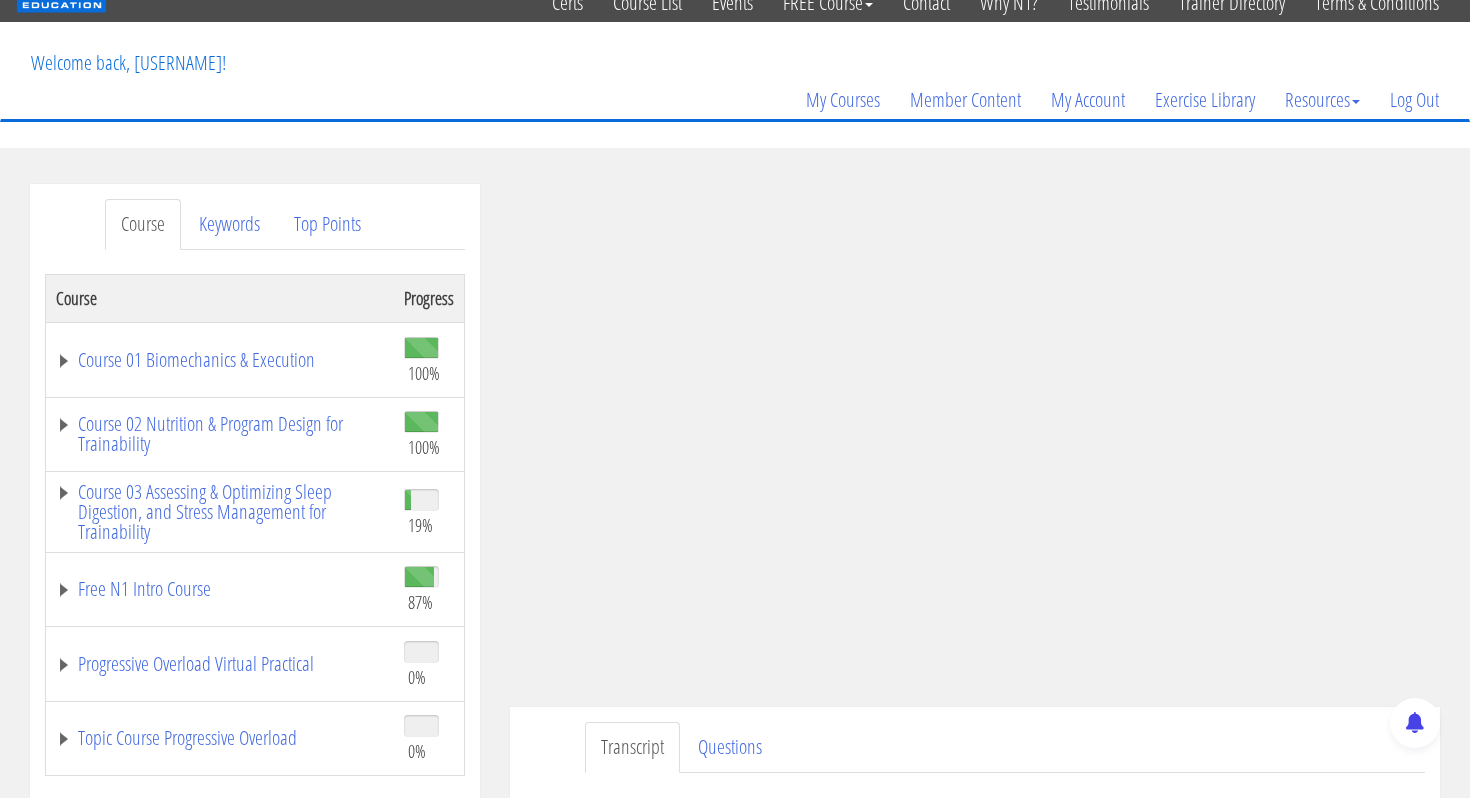 scroll, scrollTop: 79, scrollLeft: 0, axis: vertical 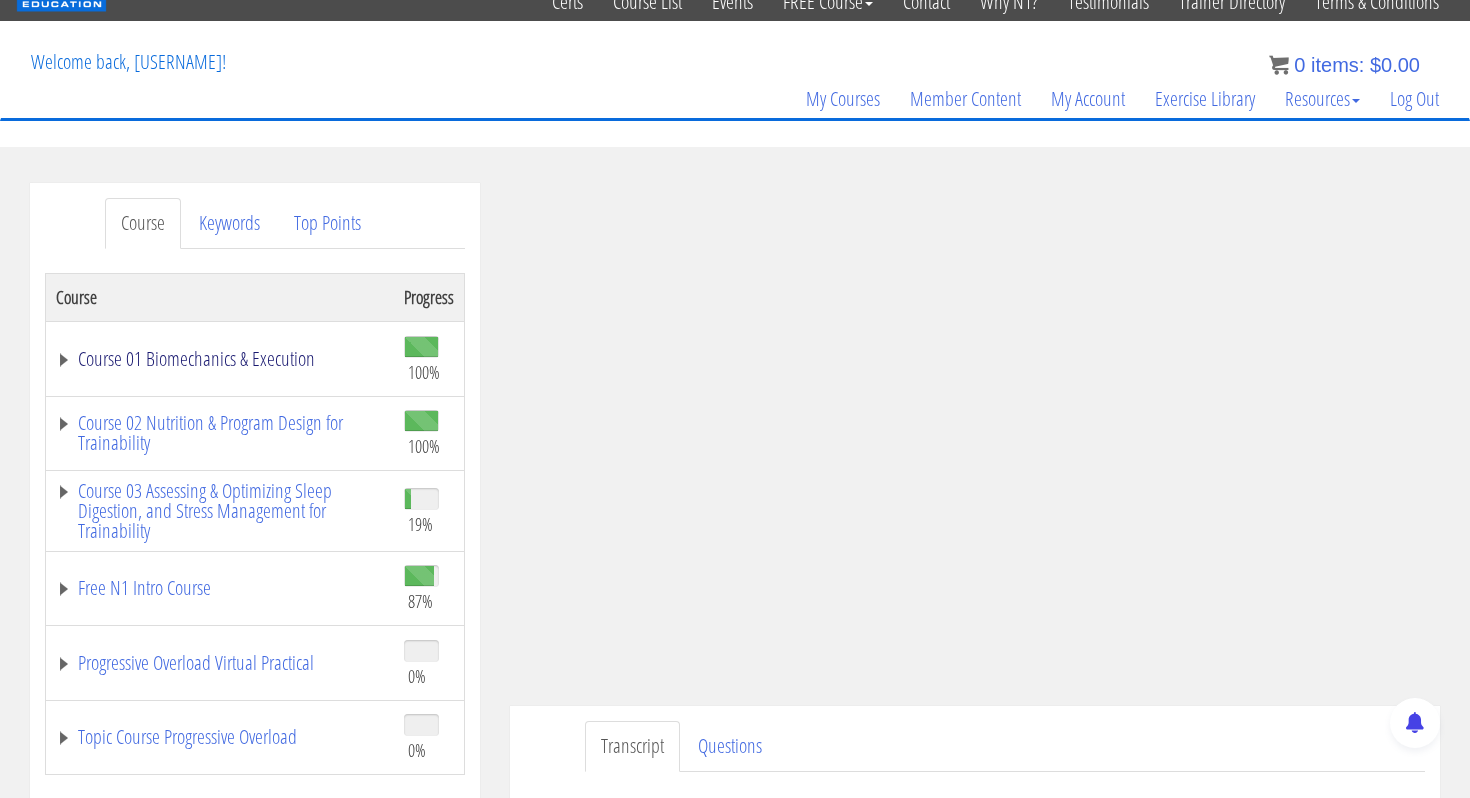 click on "Course 01 Biomechanics & Execution" at bounding box center [220, 359] 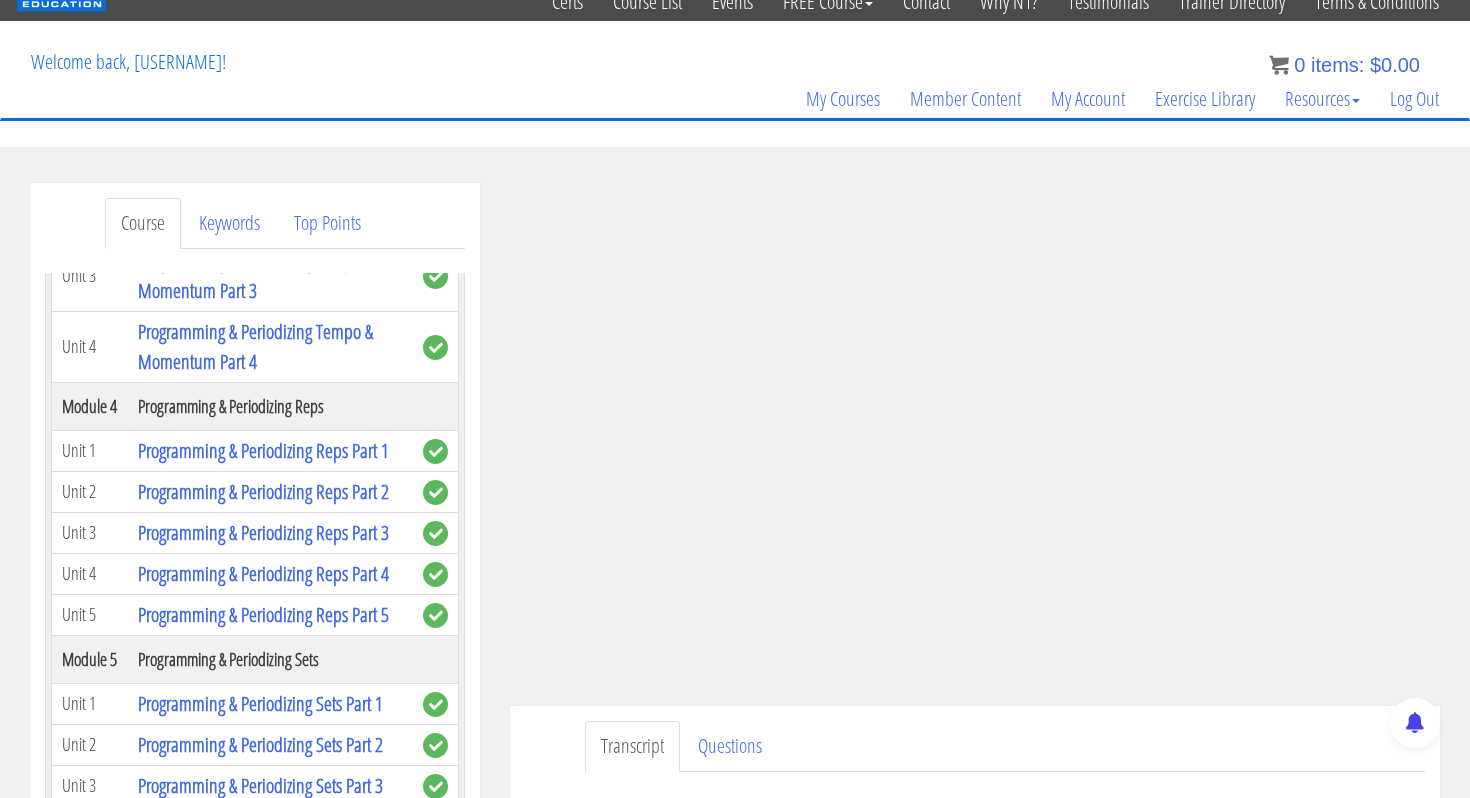 scroll, scrollTop: 1580, scrollLeft: 0, axis: vertical 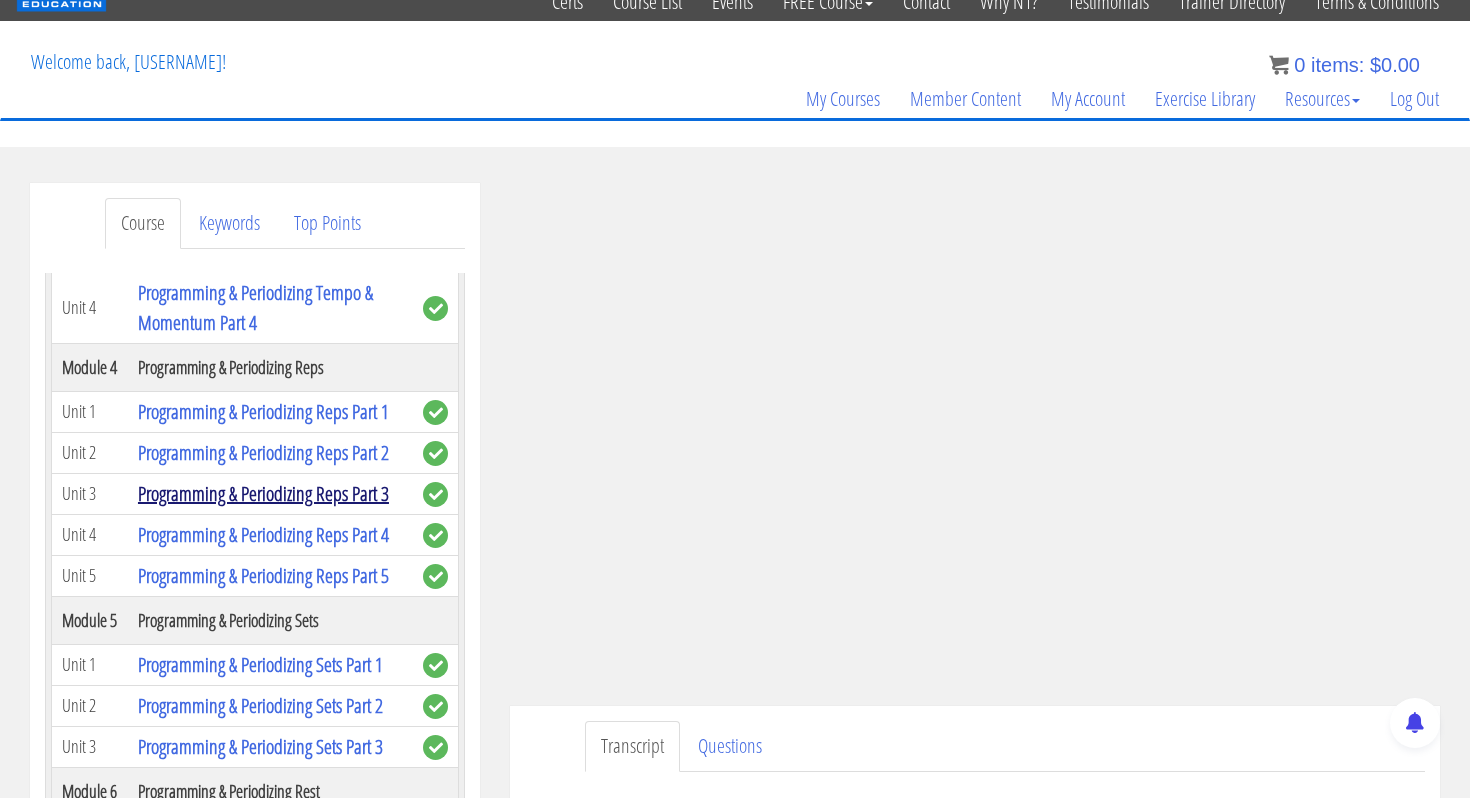 click on "Programming & Periodizing Reps Part 3" at bounding box center [263, 493] 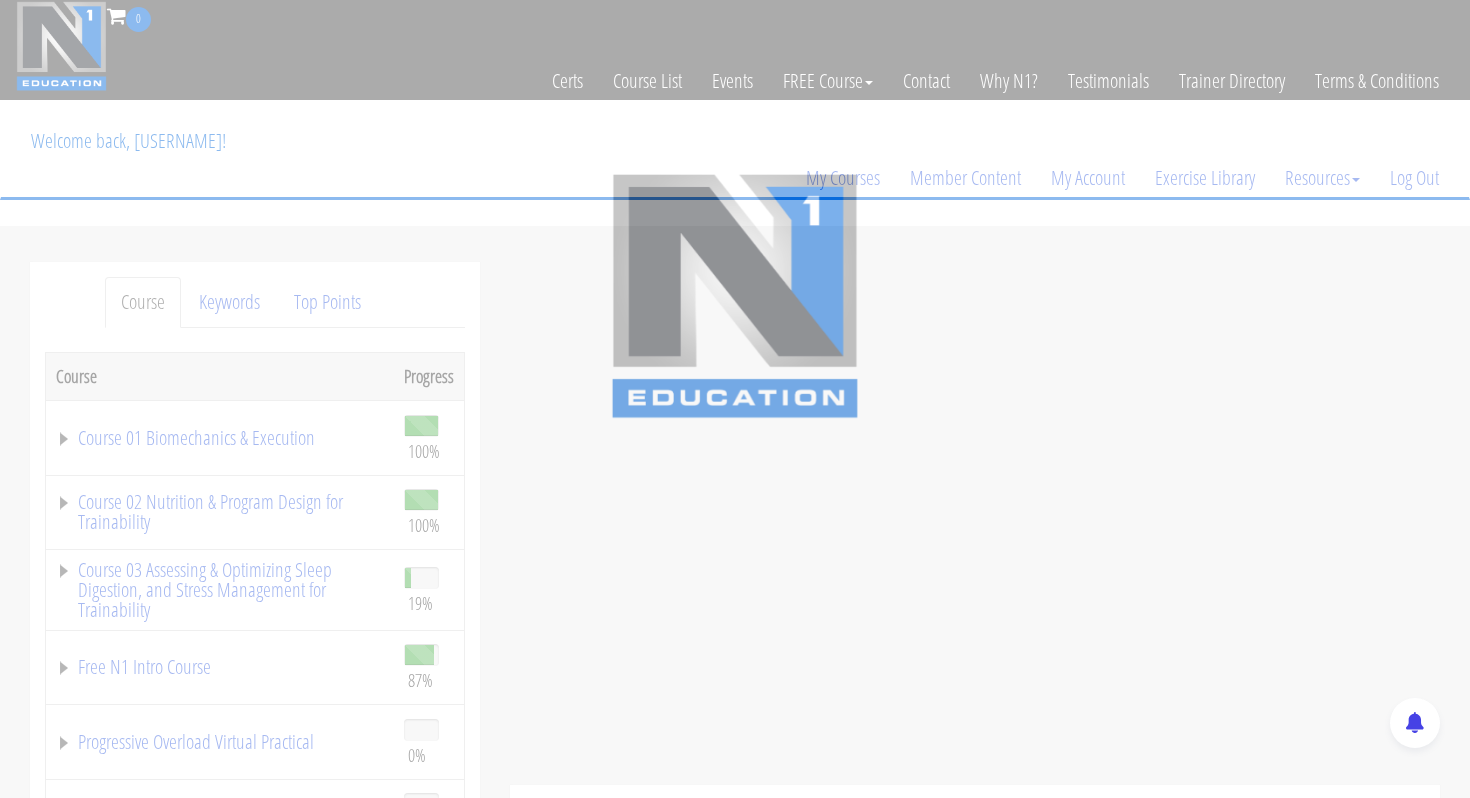 scroll, scrollTop: 0, scrollLeft: 0, axis: both 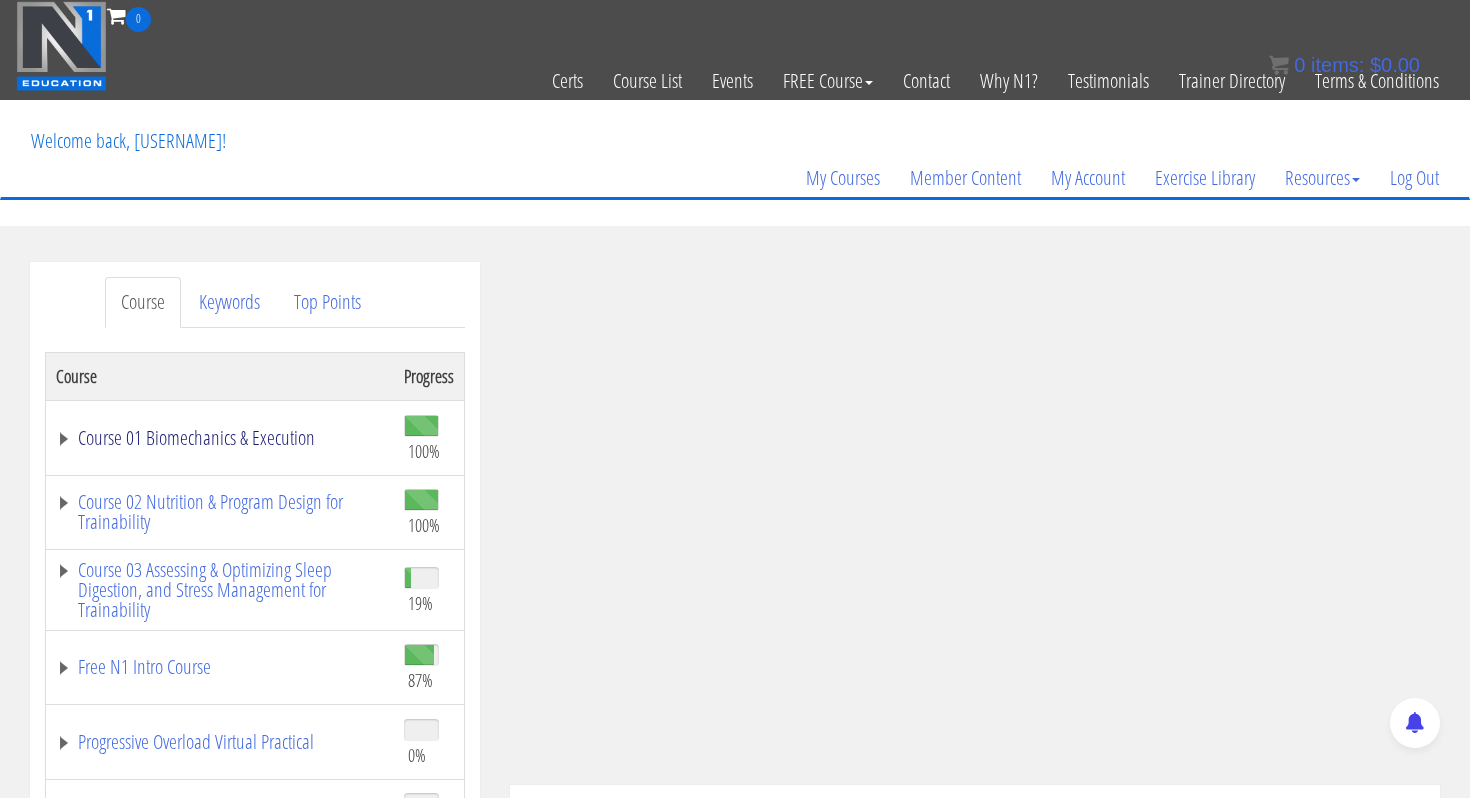 click on "Course 01 Biomechanics & Execution" at bounding box center [220, 438] 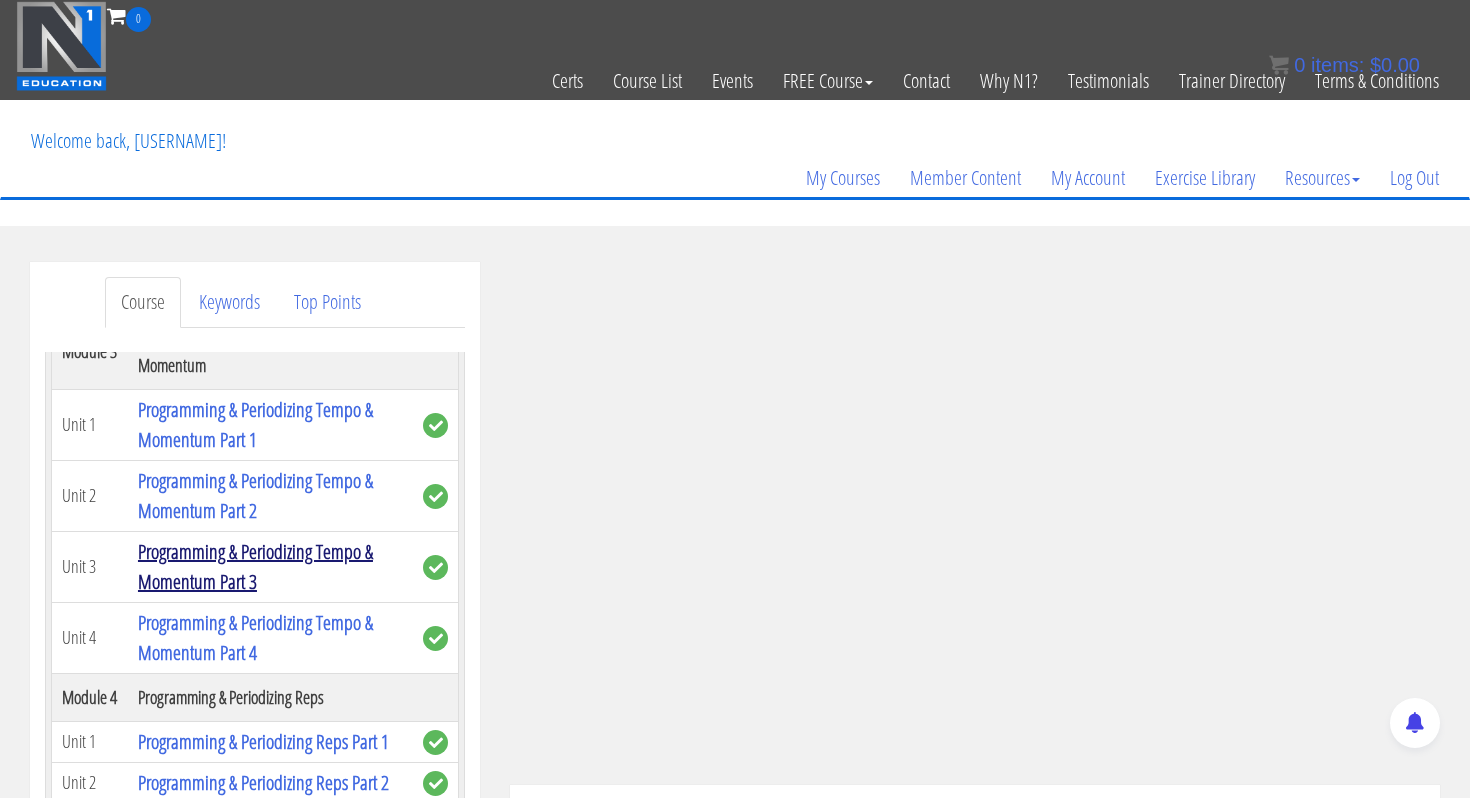 scroll, scrollTop: 1335, scrollLeft: 0, axis: vertical 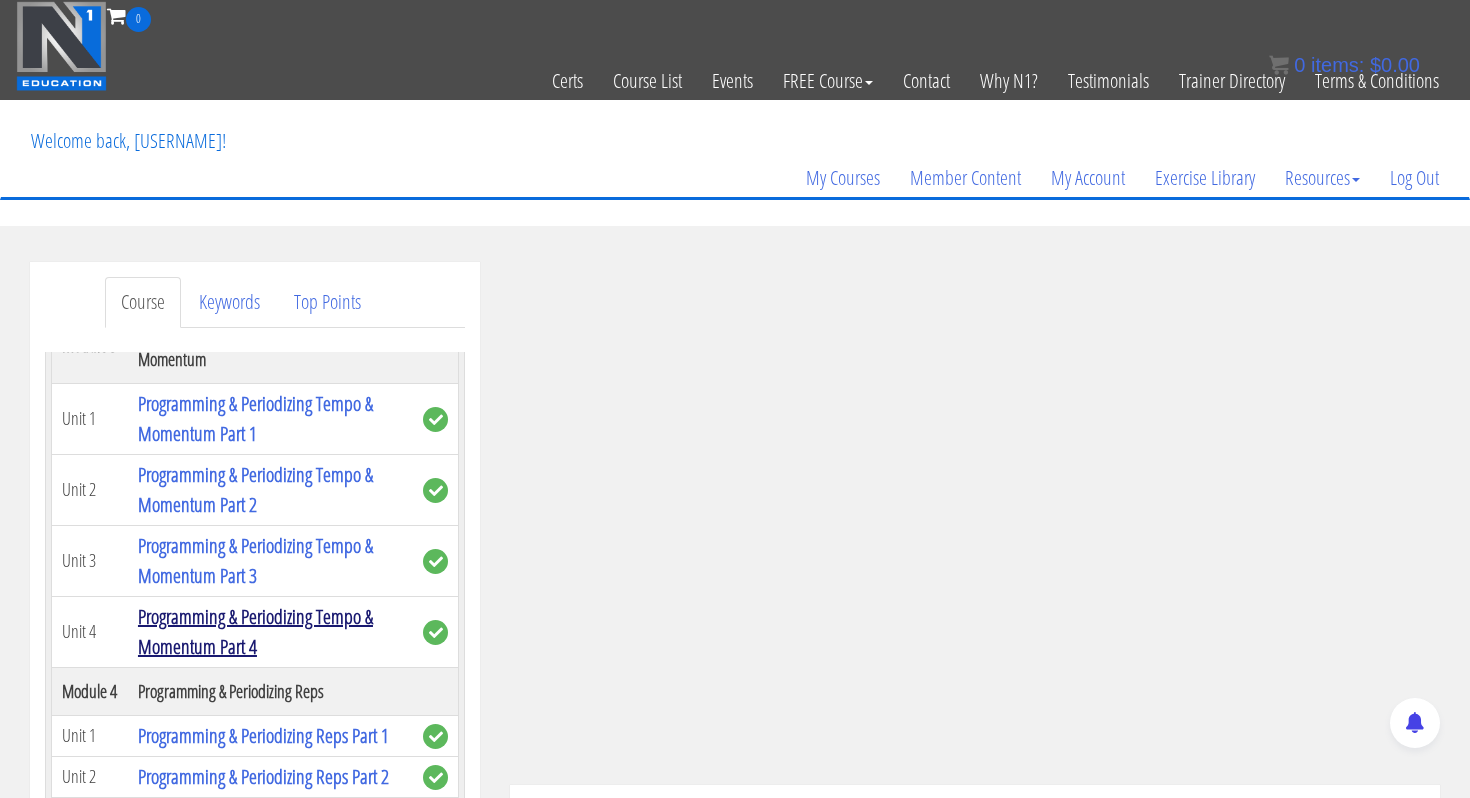 click on "Programming & Periodizing Tempo & Momentum Part 4" at bounding box center [255, 631] 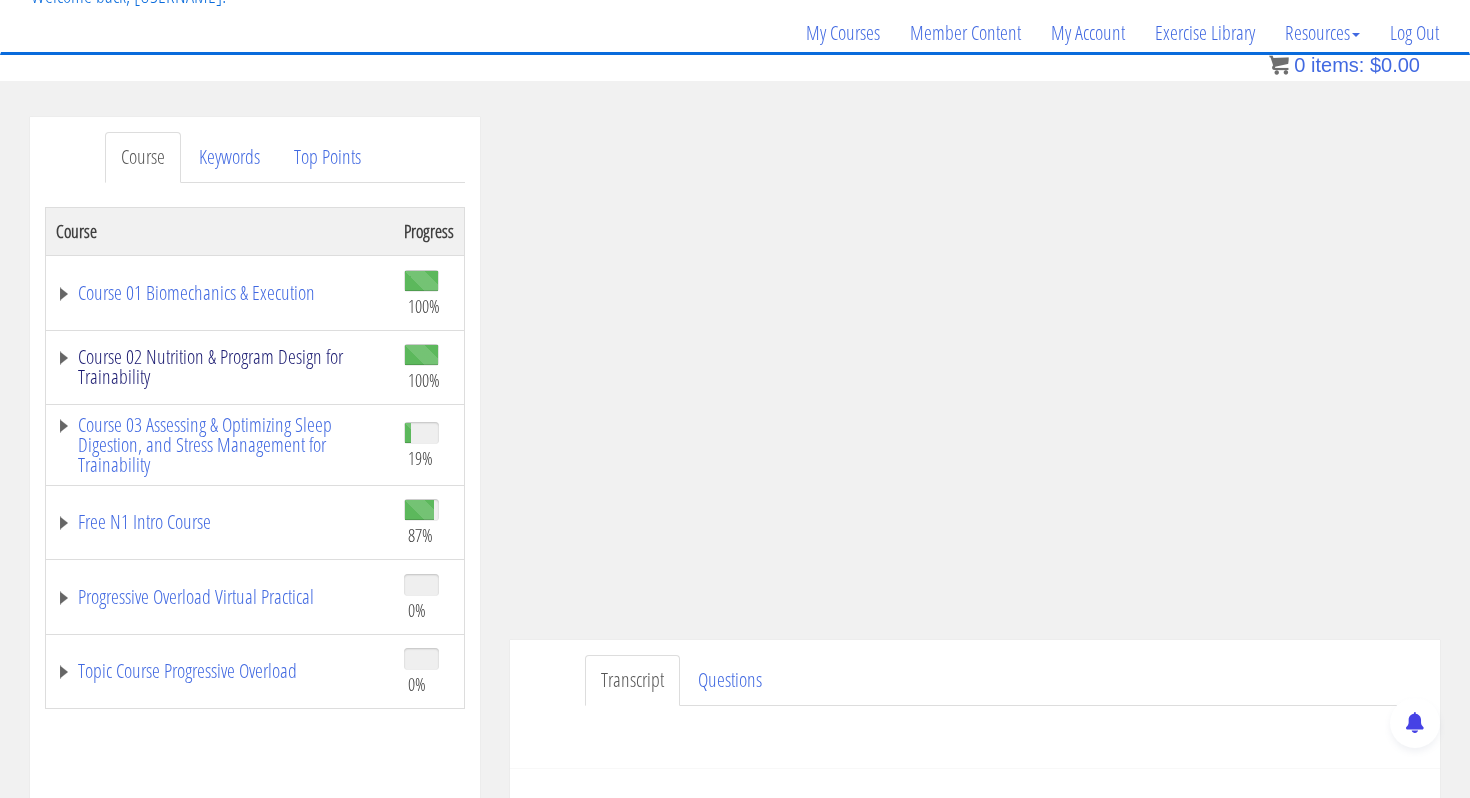 scroll, scrollTop: 60, scrollLeft: 0, axis: vertical 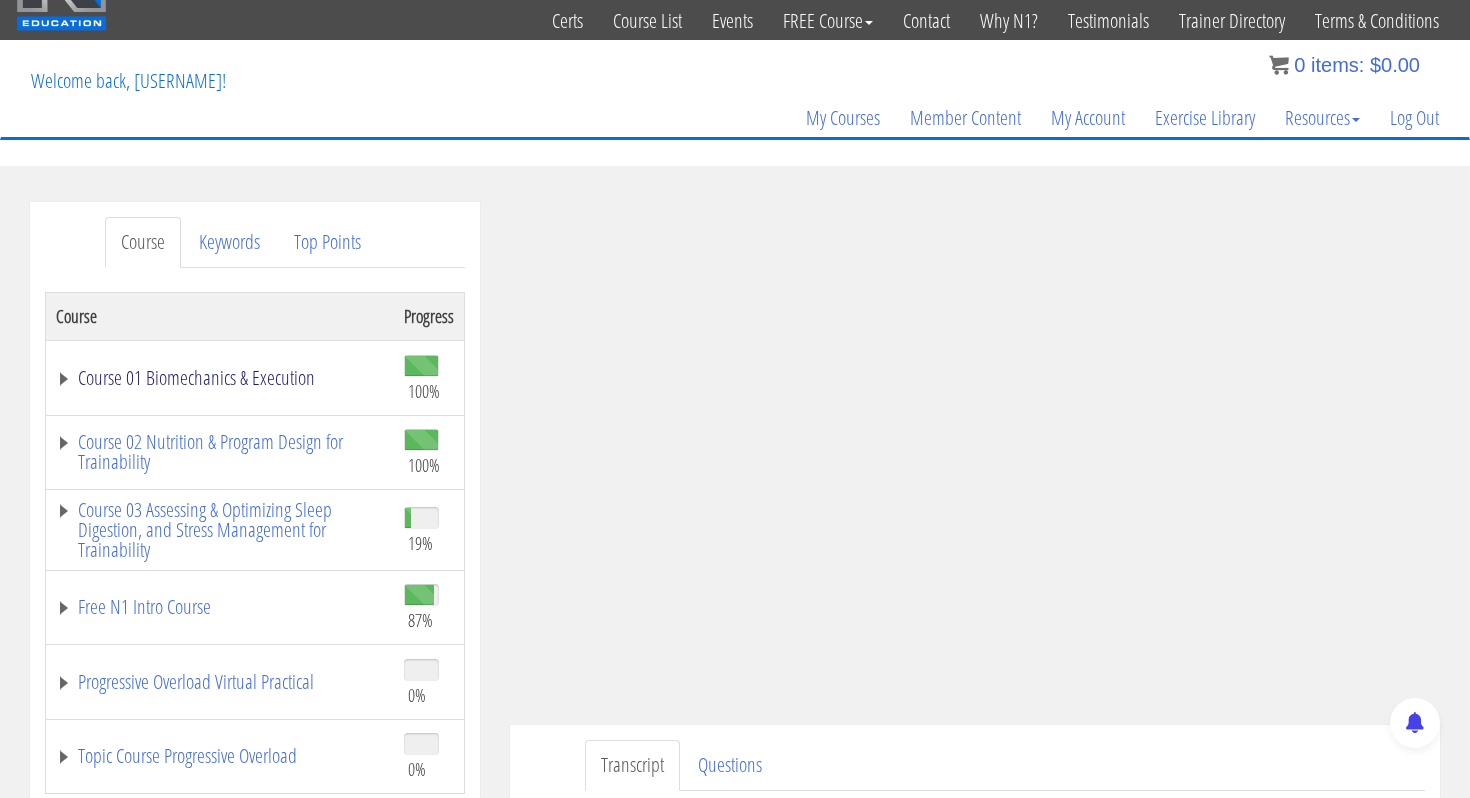 click on "Course 01 Biomechanics & Execution" at bounding box center [220, 378] 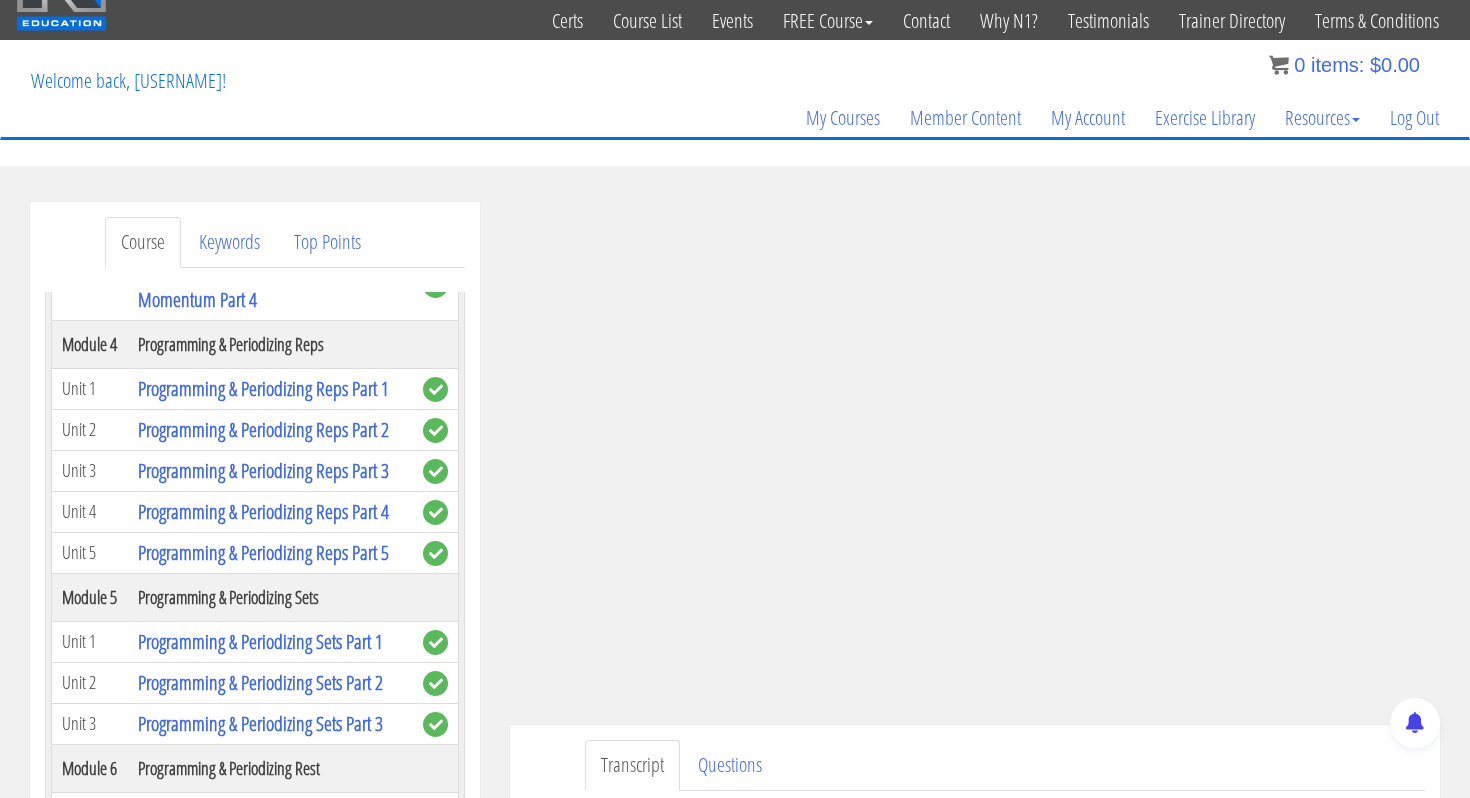 scroll, scrollTop: 1627, scrollLeft: 0, axis: vertical 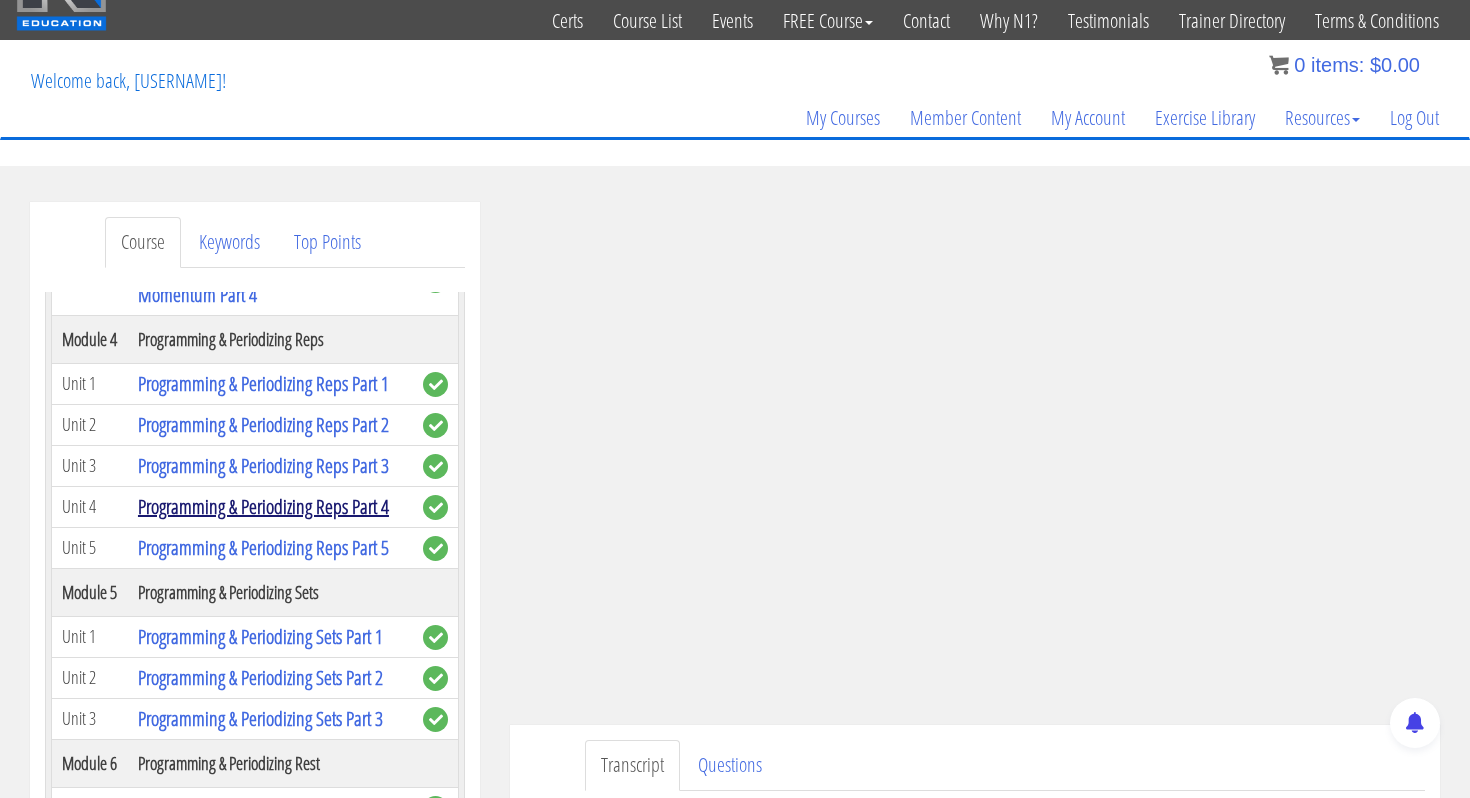 click on "Programming & Periodizing Reps Part 4" at bounding box center [263, 506] 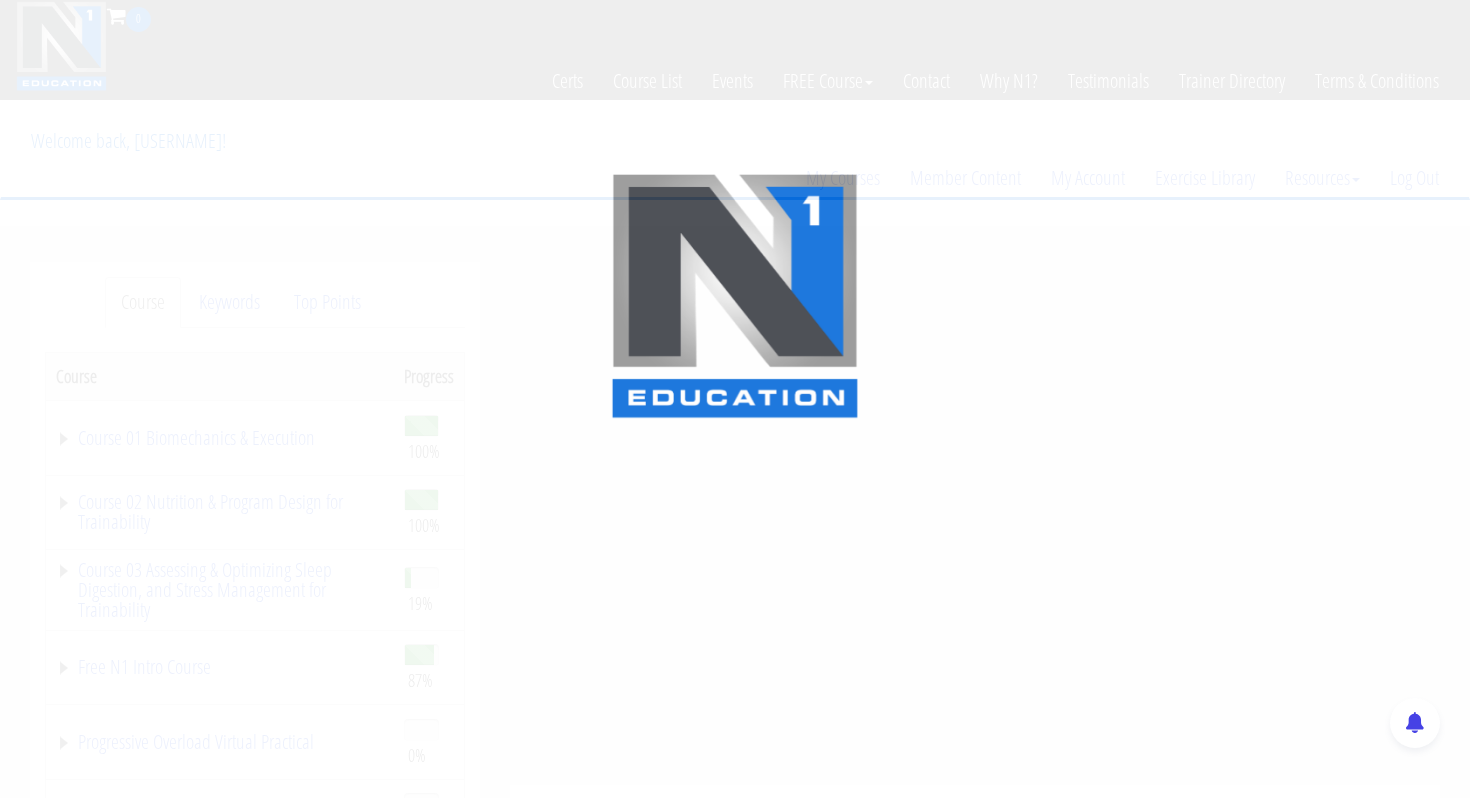 scroll, scrollTop: 0, scrollLeft: 0, axis: both 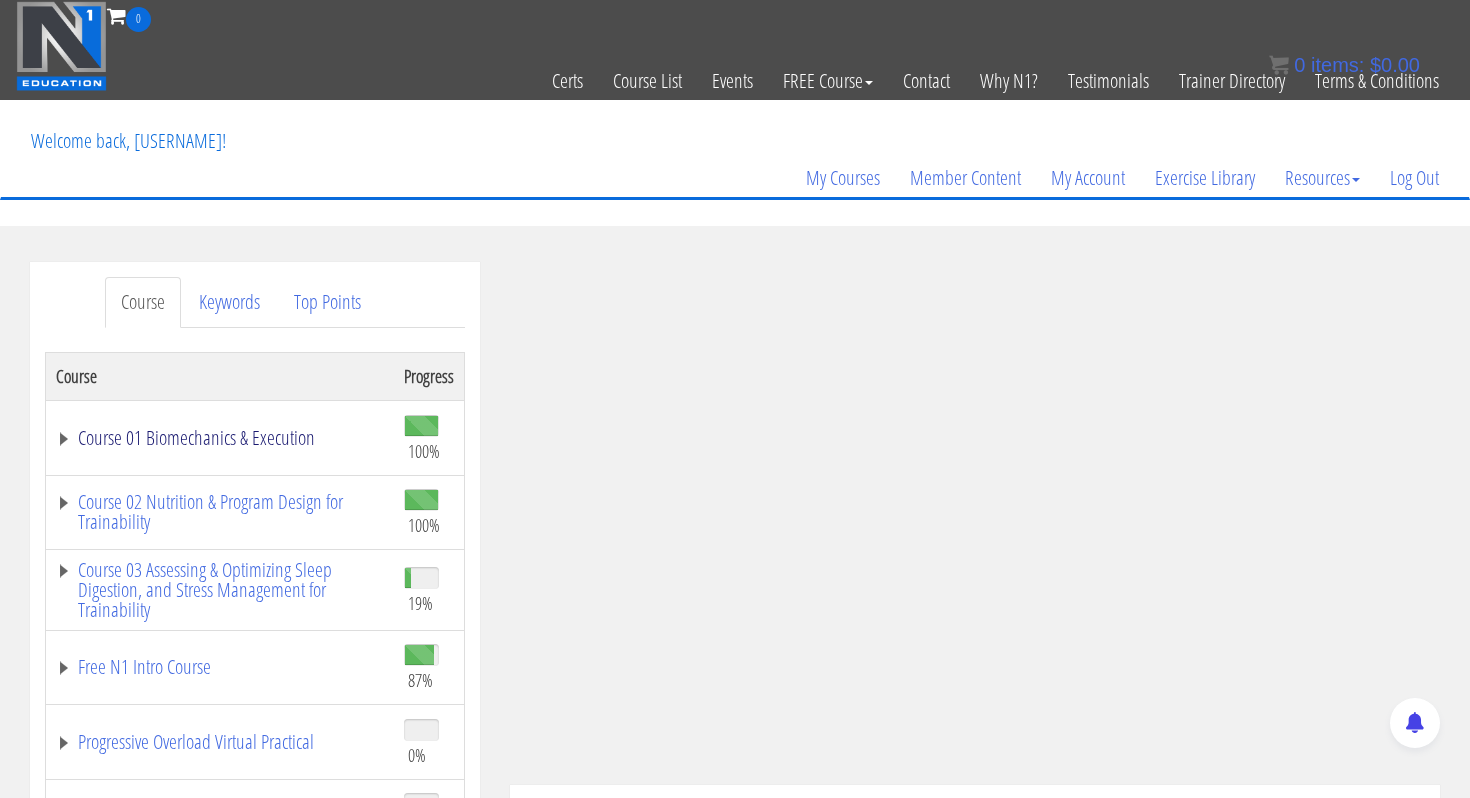 click on "Course 01 Biomechanics & Execution" at bounding box center [220, 438] 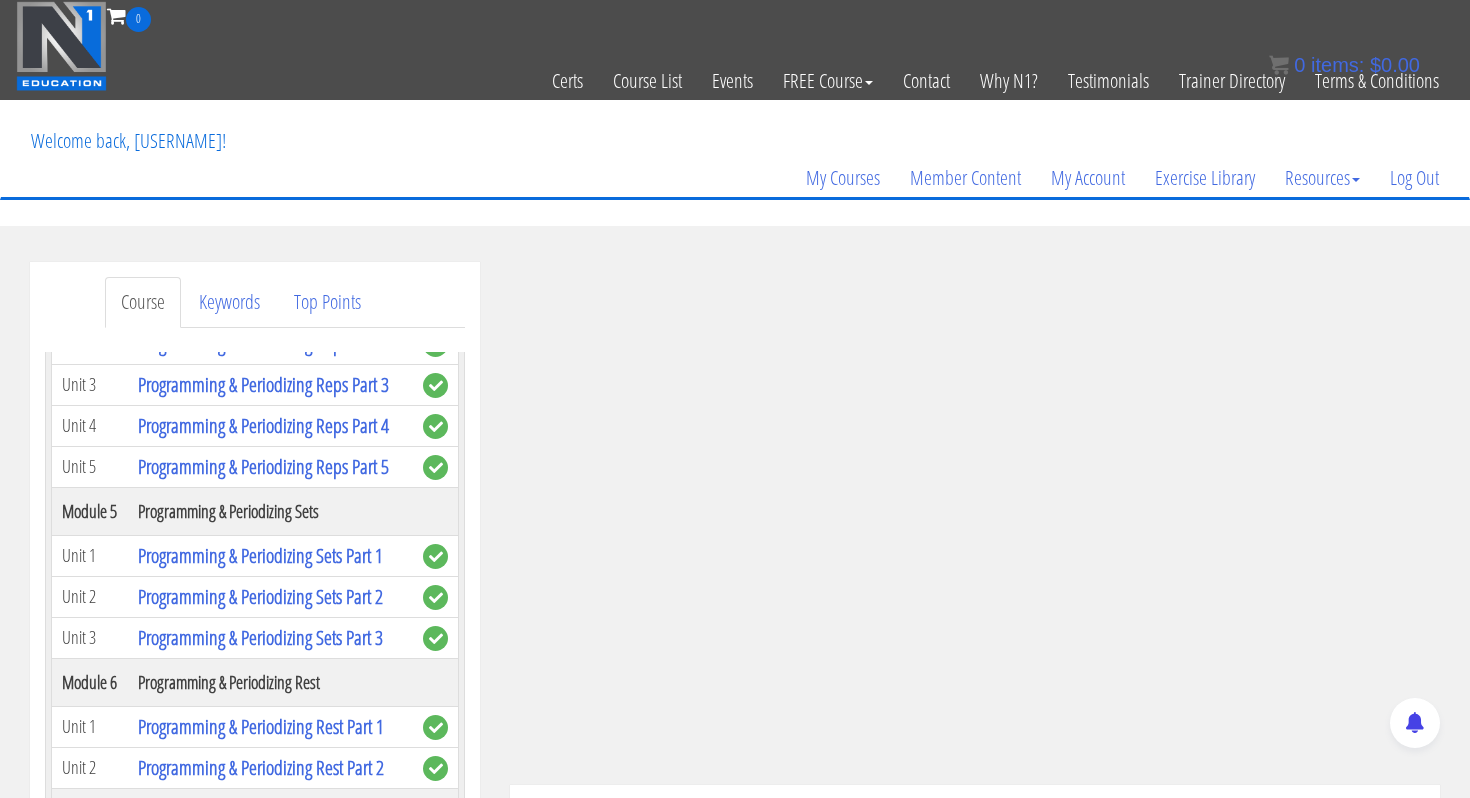 scroll, scrollTop: 1748, scrollLeft: 0, axis: vertical 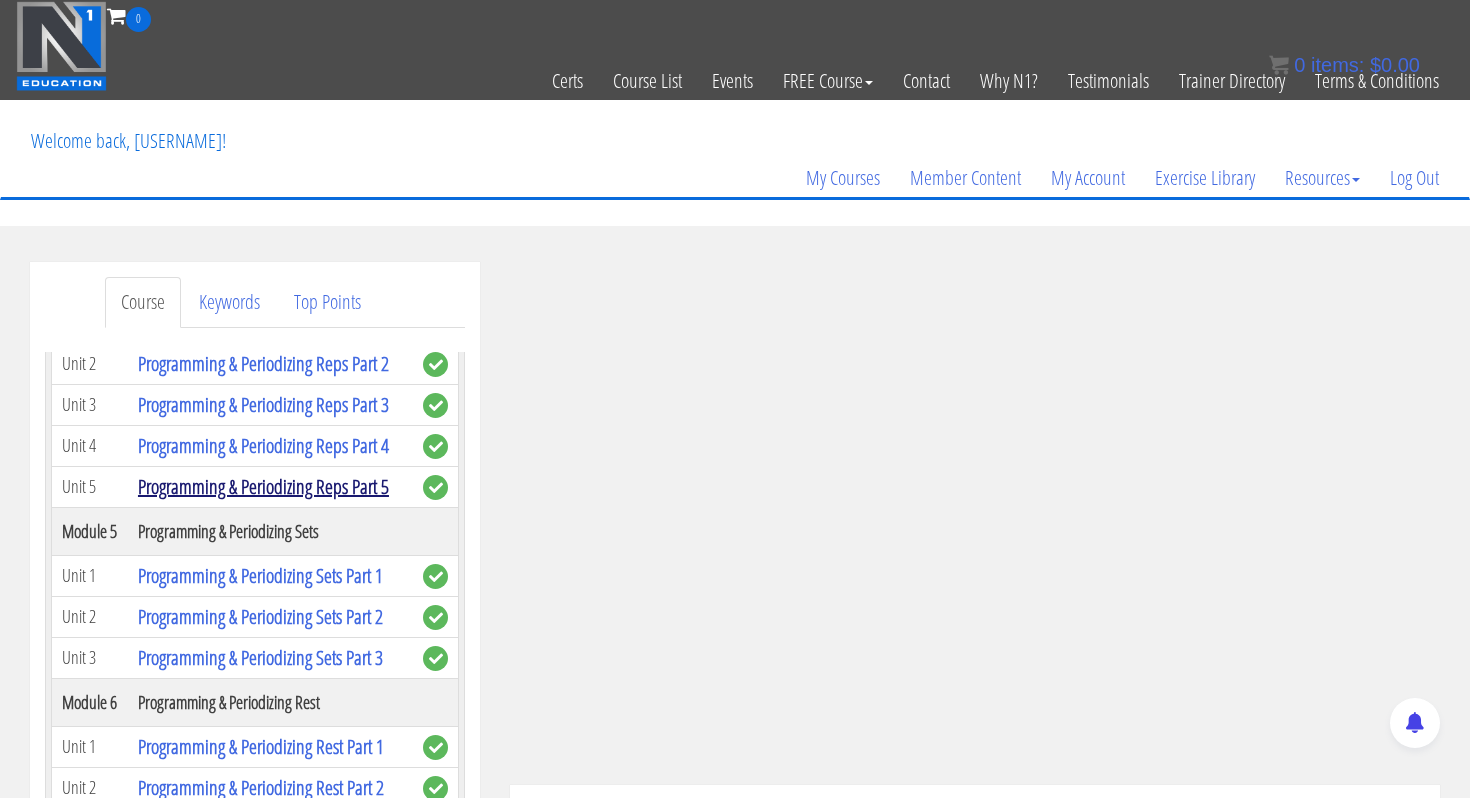 click on "Programming & Periodizing Reps Part 5" at bounding box center [263, 486] 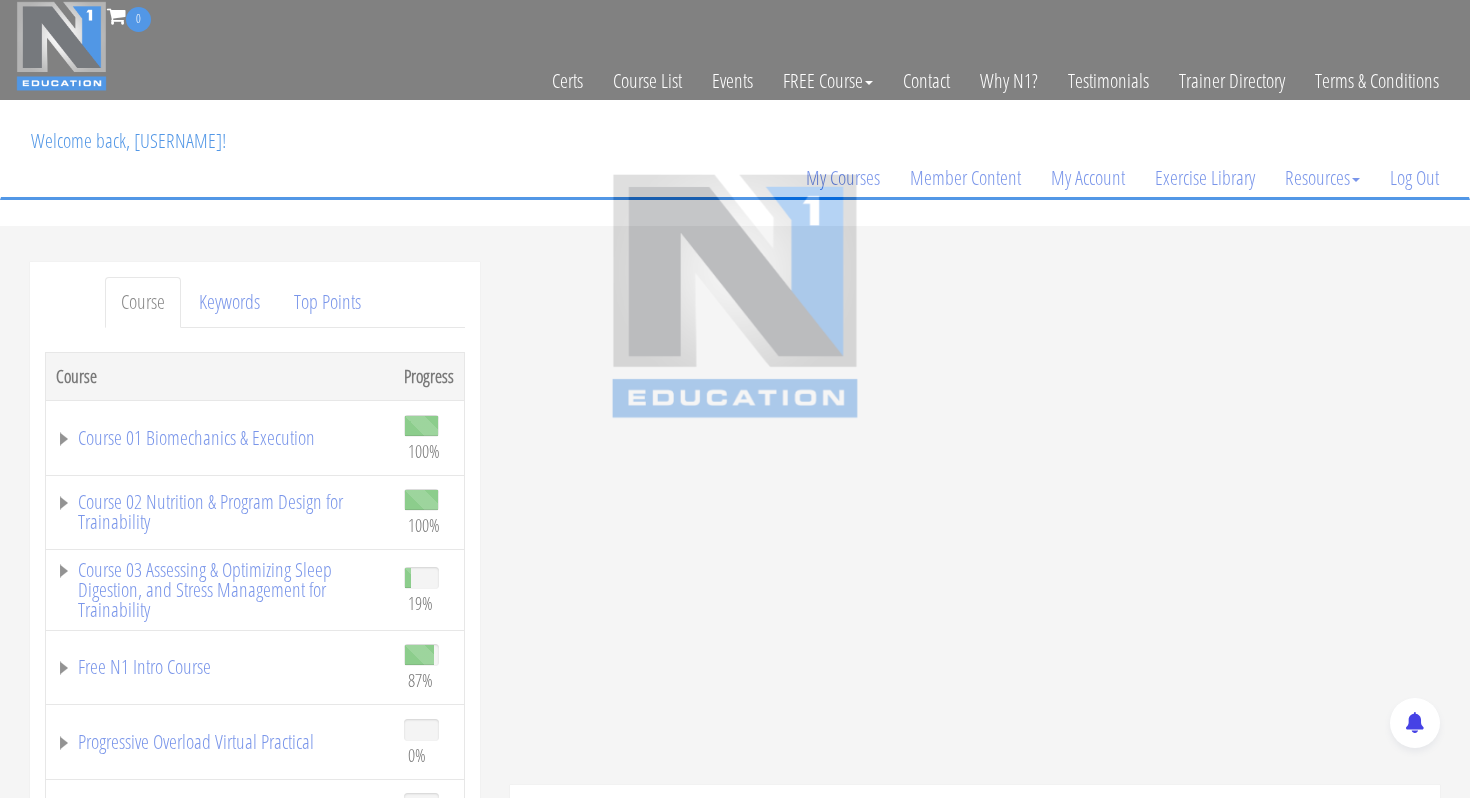 scroll, scrollTop: 0, scrollLeft: 0, axis: both 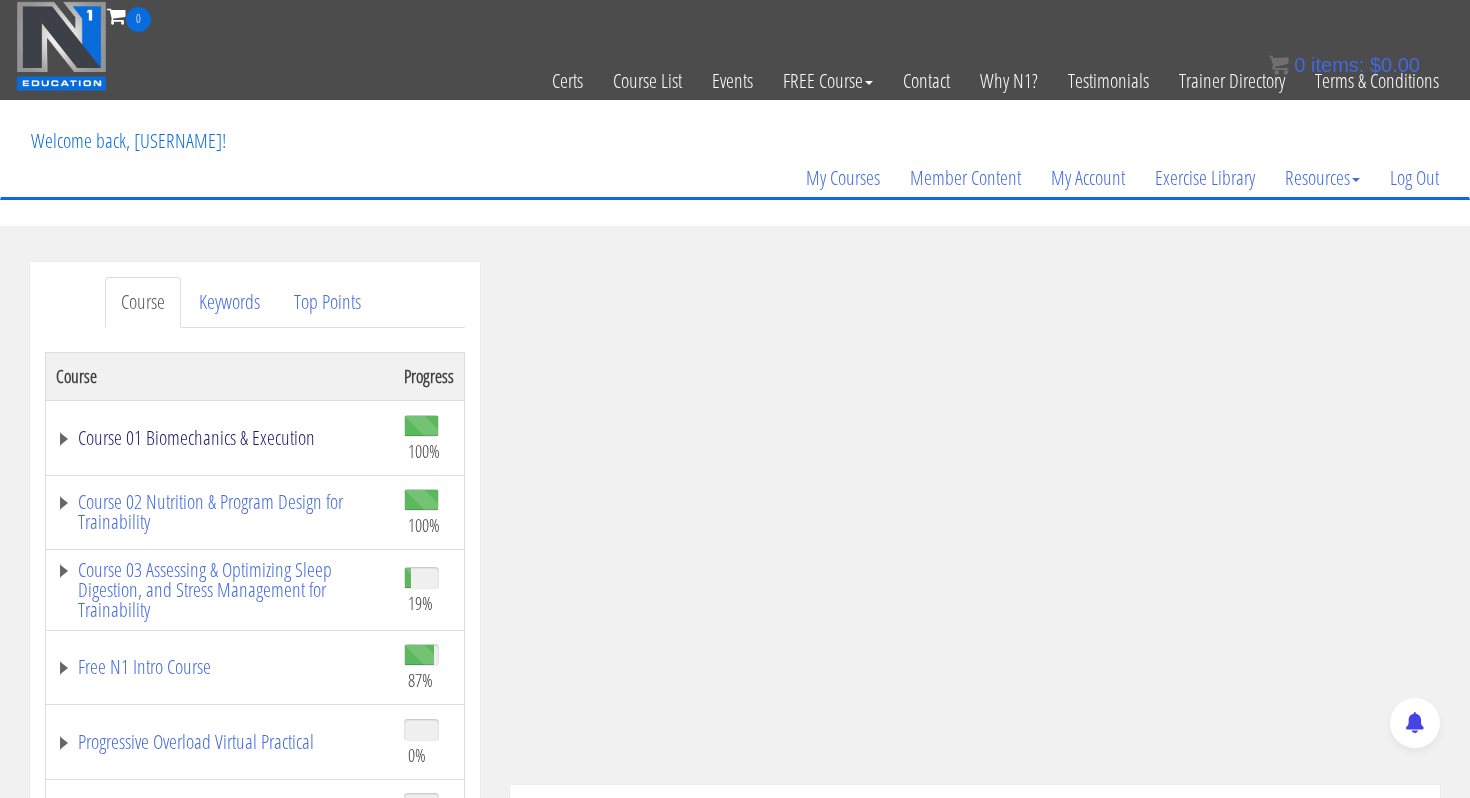 click on "Course 01 Biomechanics & Execution" at bounding box center [220, 438] 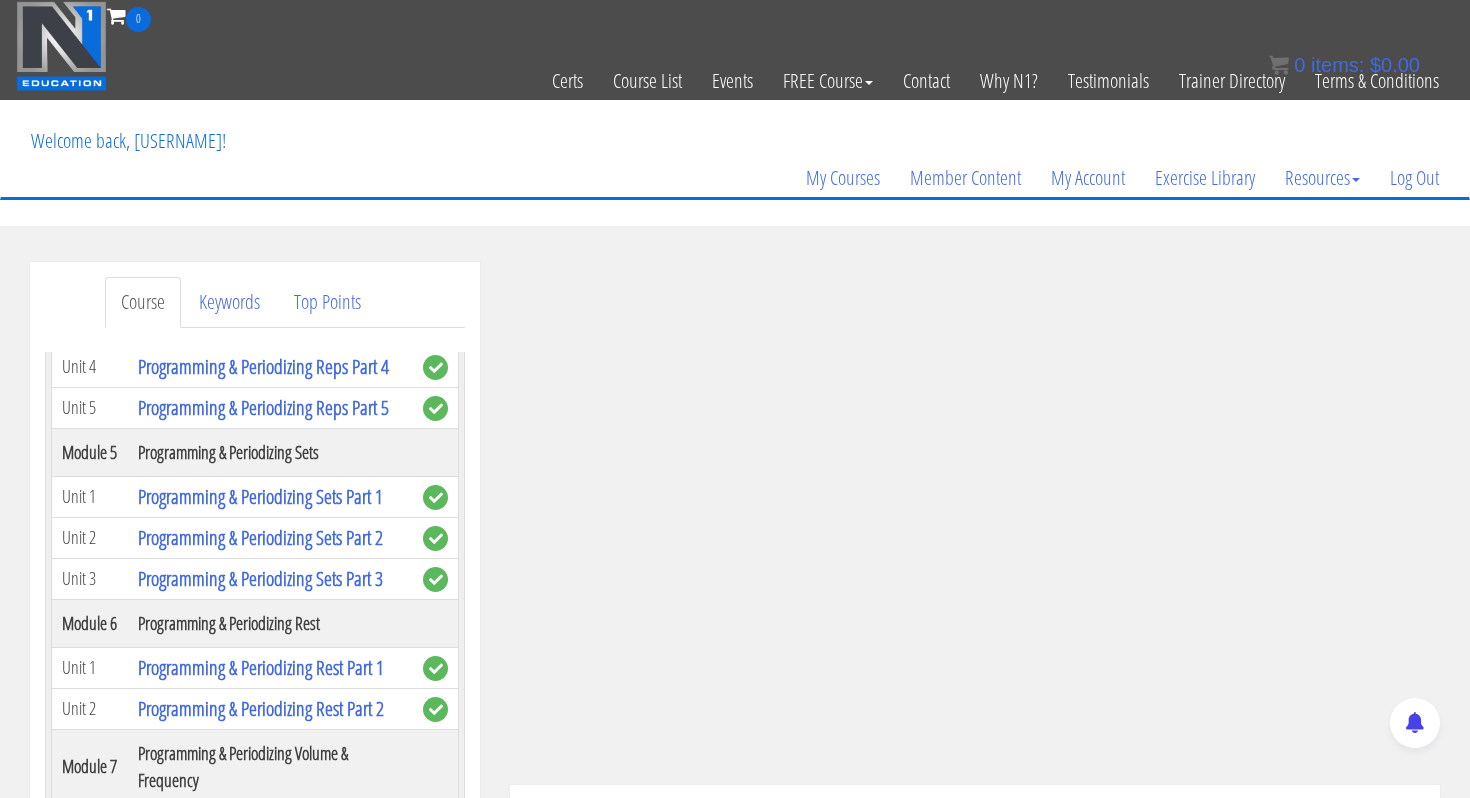scroll, scrollTop: 1826, scrollLeft: 0, axis: vertical 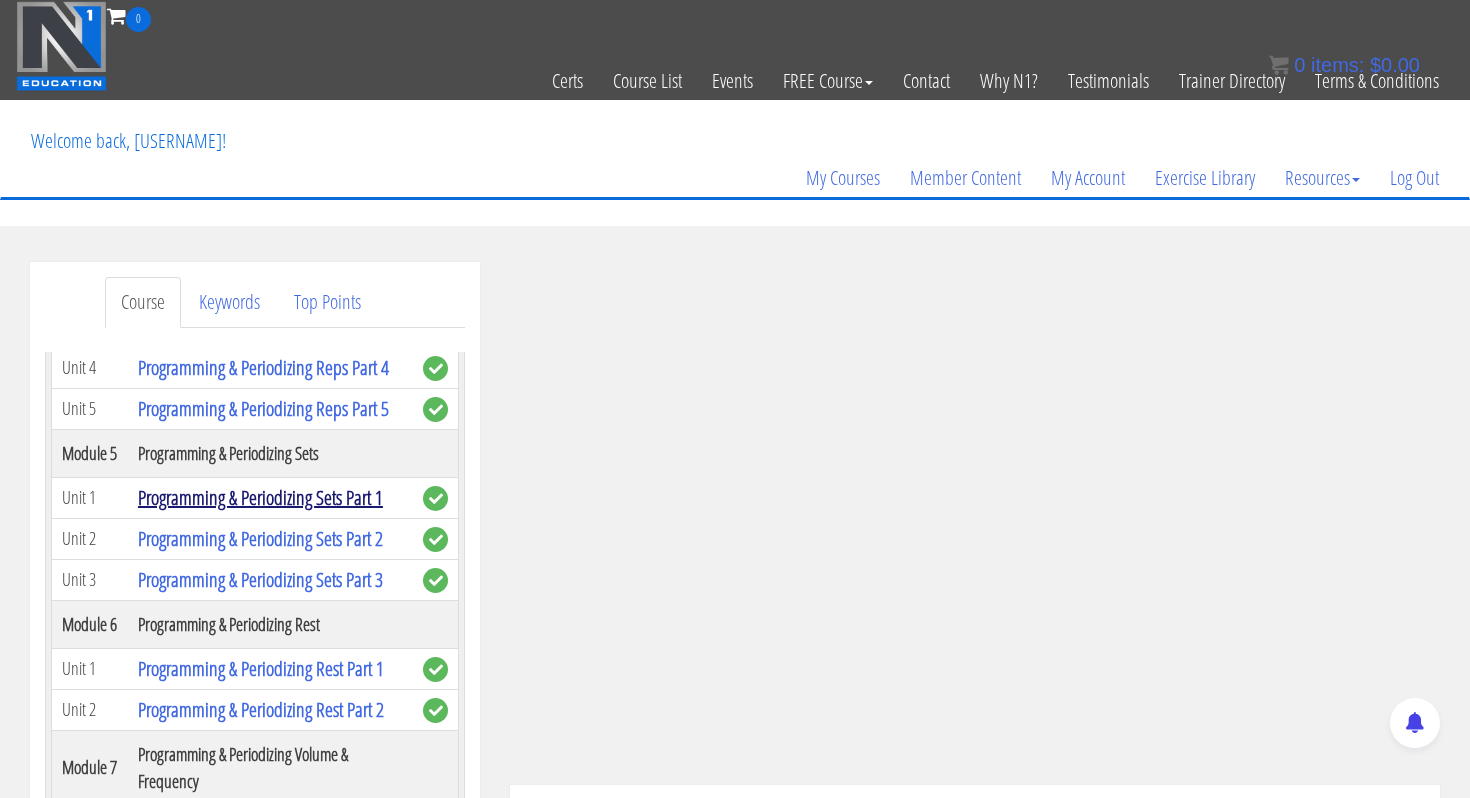 click on "Programming & Periodizing Sets Part 1" at bounding box center (260, 497) 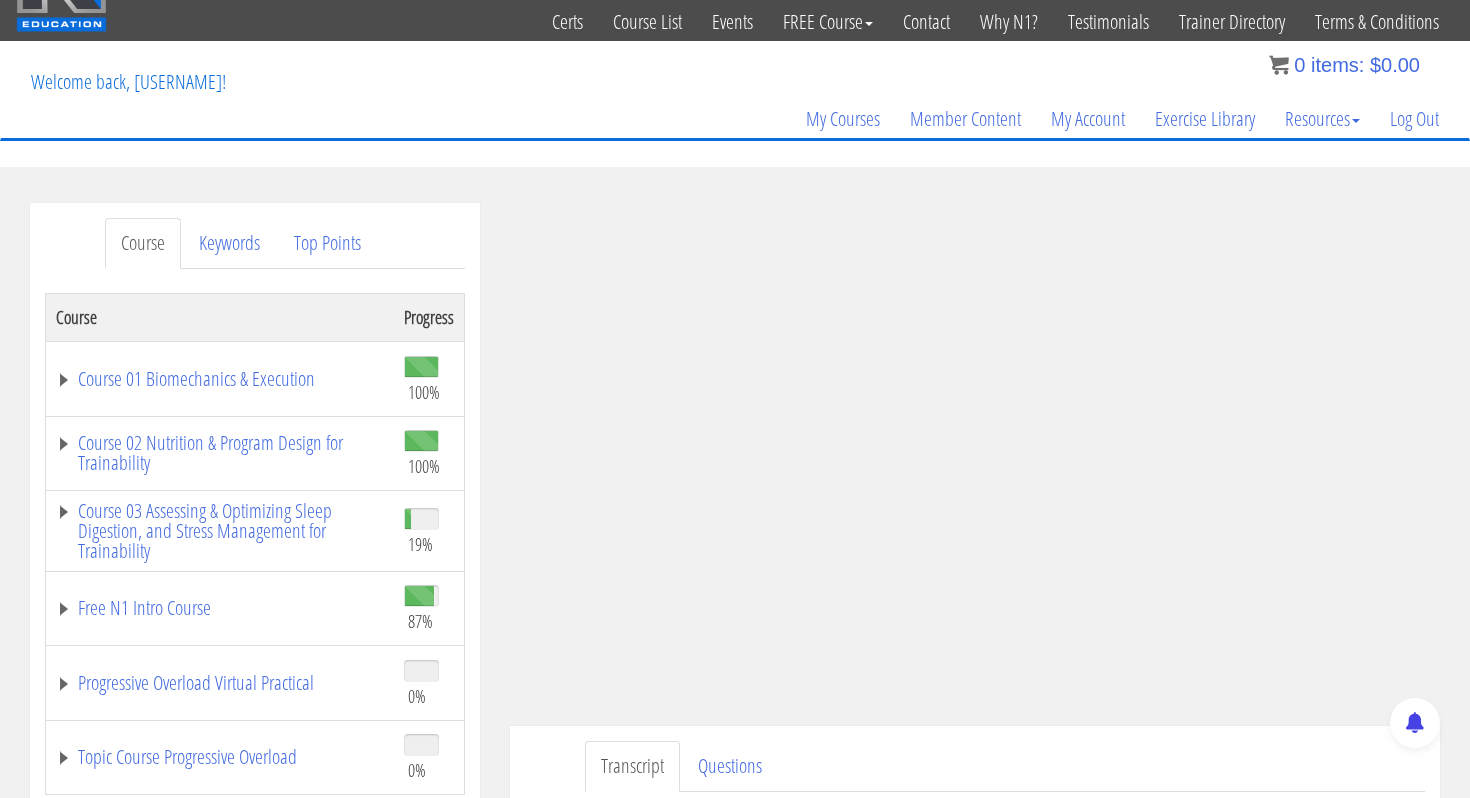 scroll, scrollTop: 70, scrollLeft: 0, axis: vertical 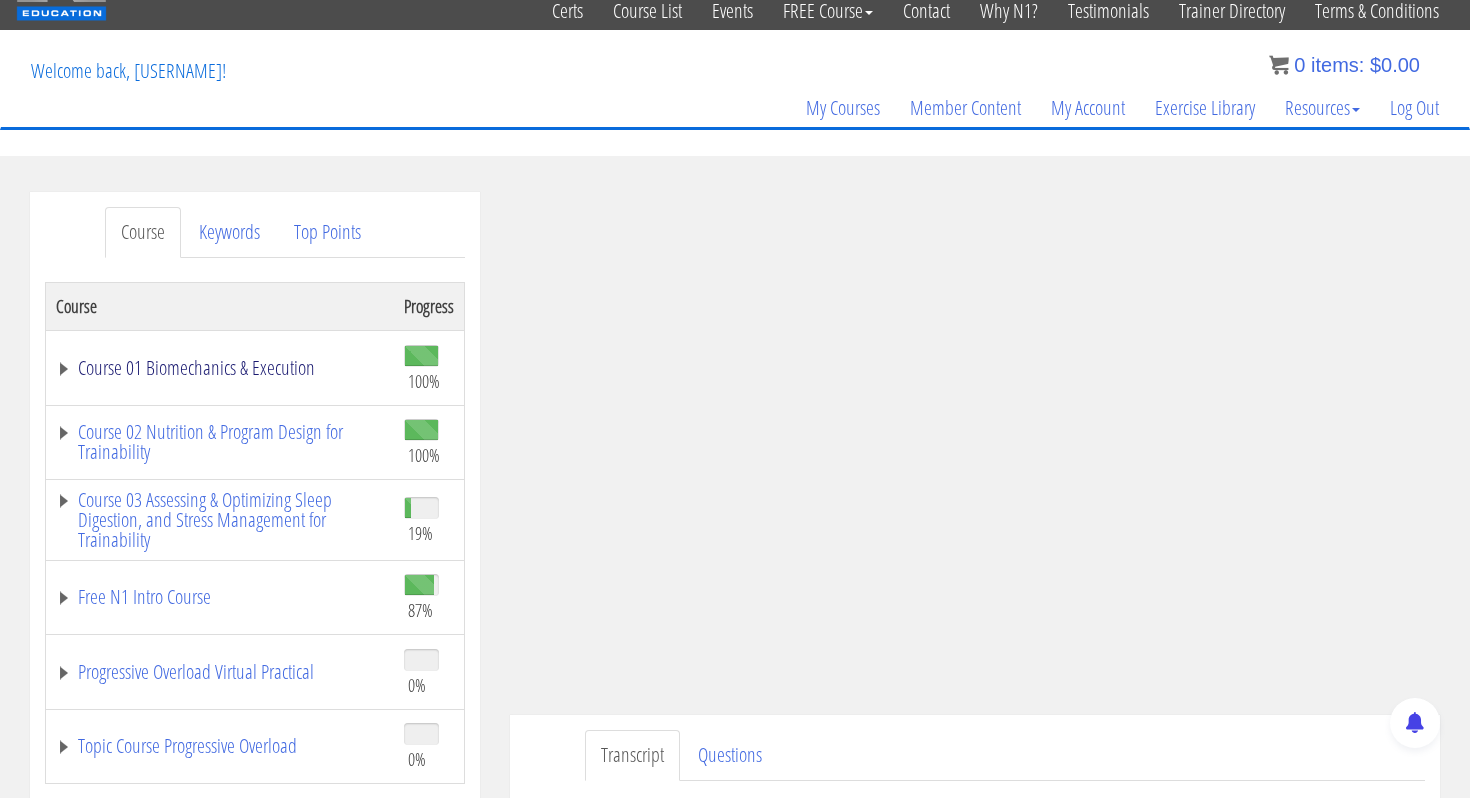 click on "Course 01 Biomechanics & Execution" at bounding box center (220, 368) 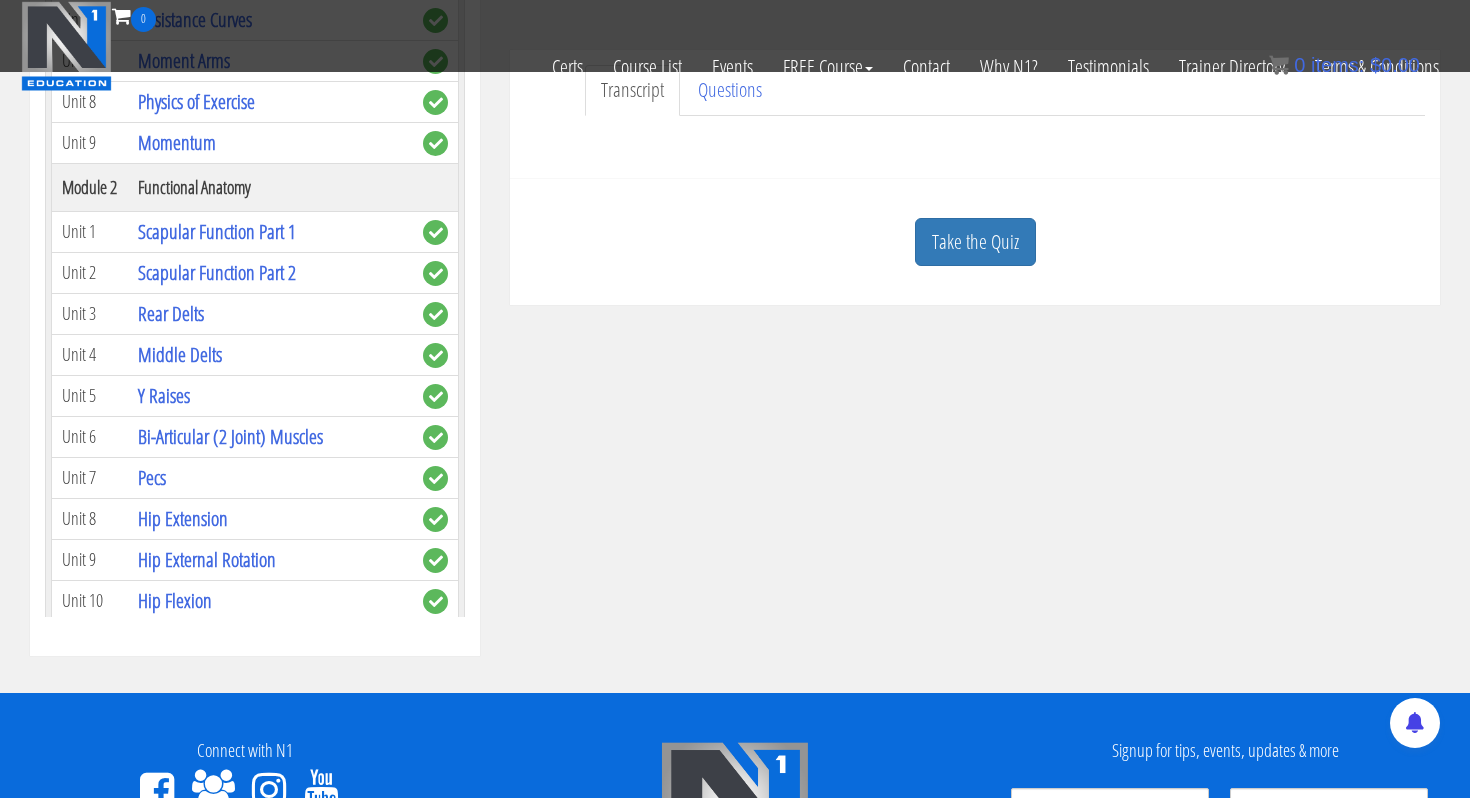 scroll, scrollTop: 645, scrollLeft: 0, axis: vertical 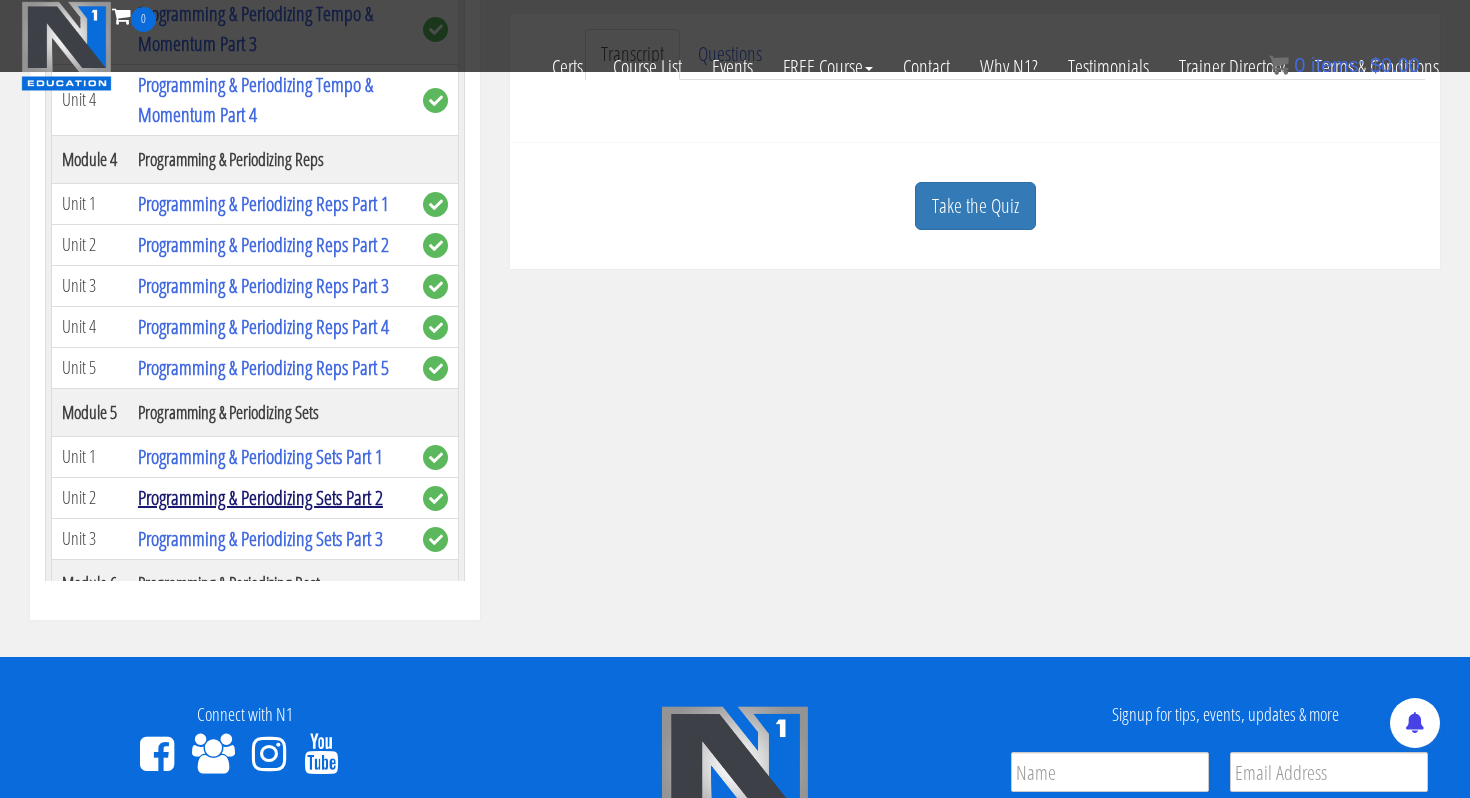 click on "Programming & Periodizing Sets Part 2" at bounding box center [260, 497] 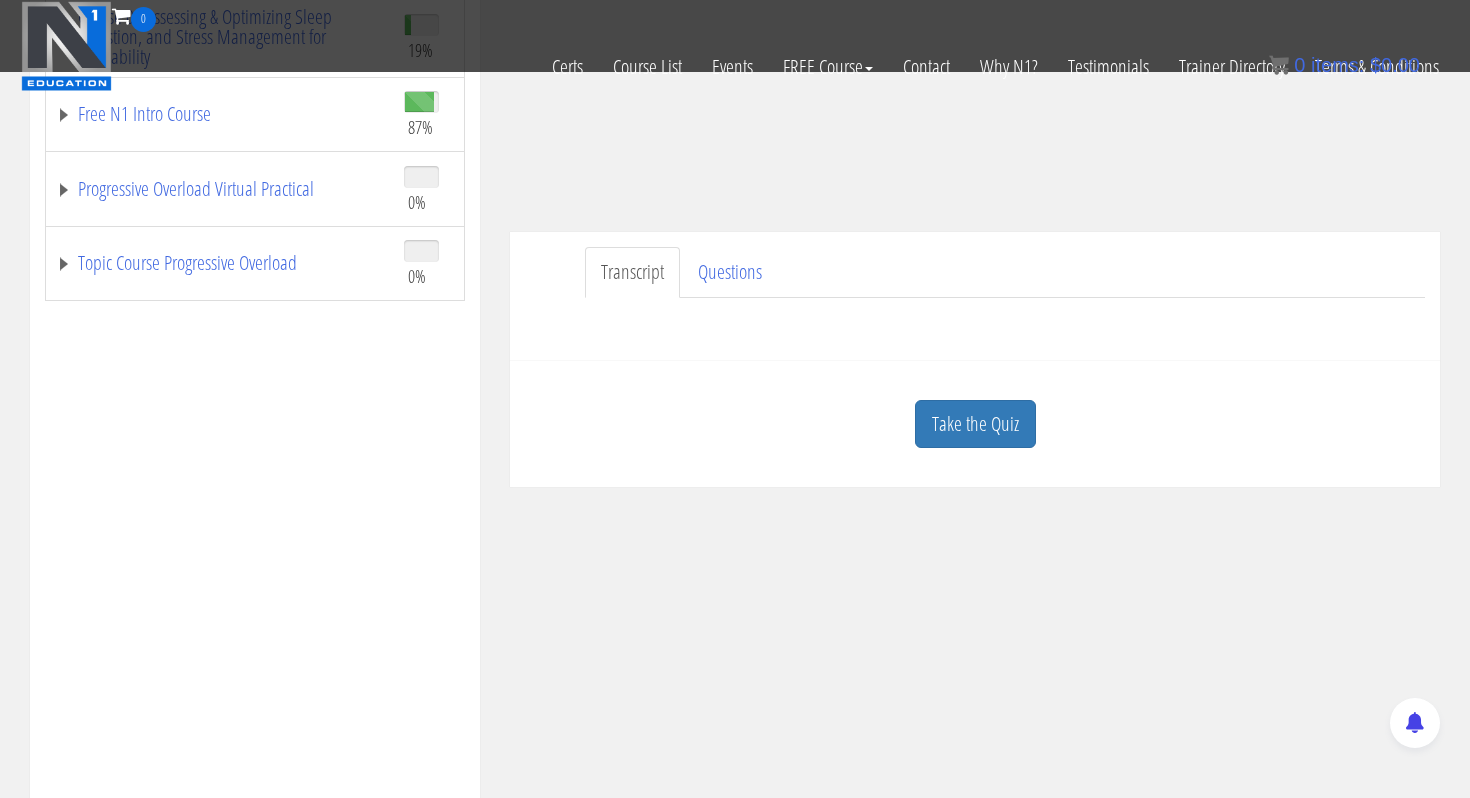 scroll, scrollTop: 604, scrollLeft: 0, axis: vertical 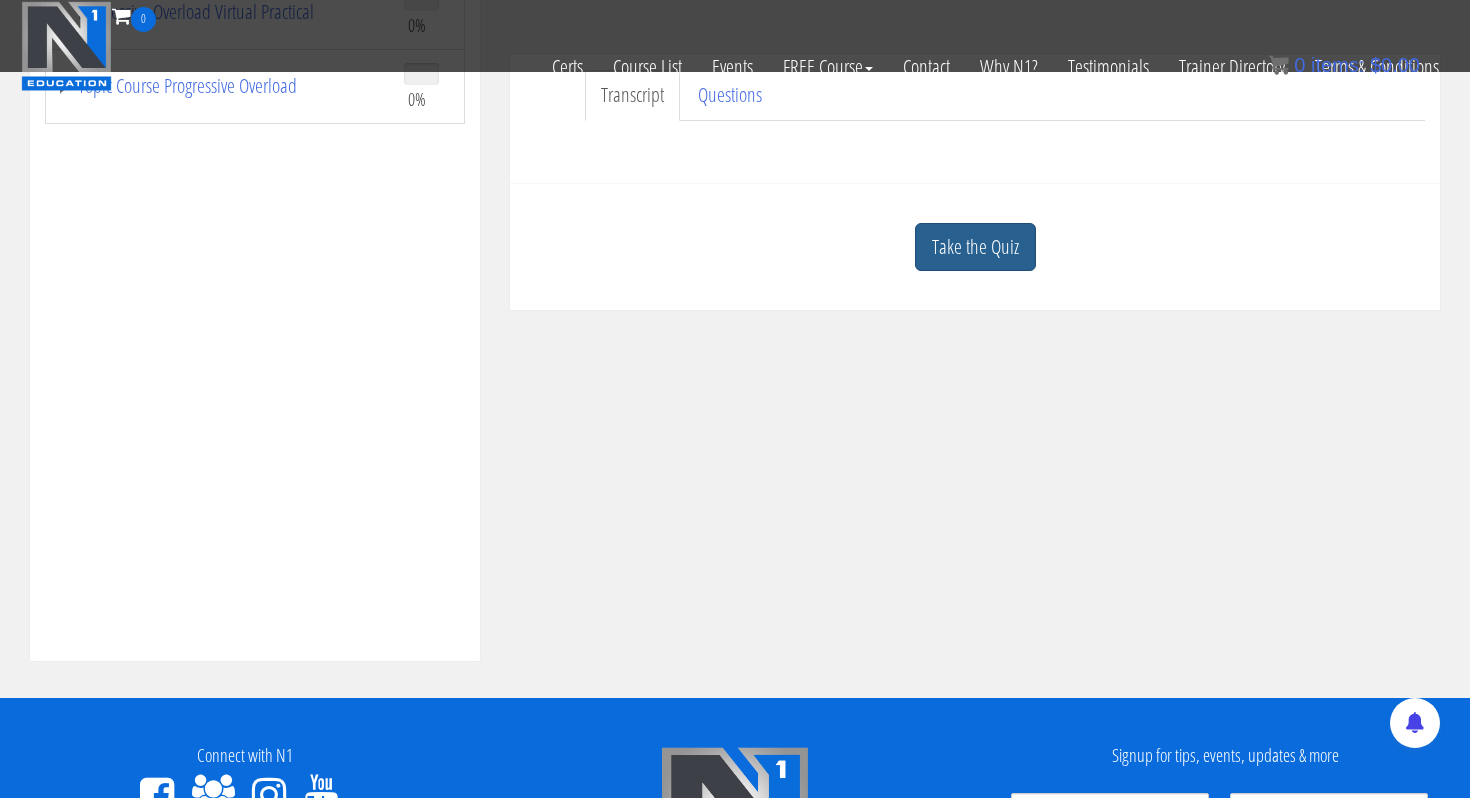 click on "Take the Quiz" at bounding box center (975, 247) 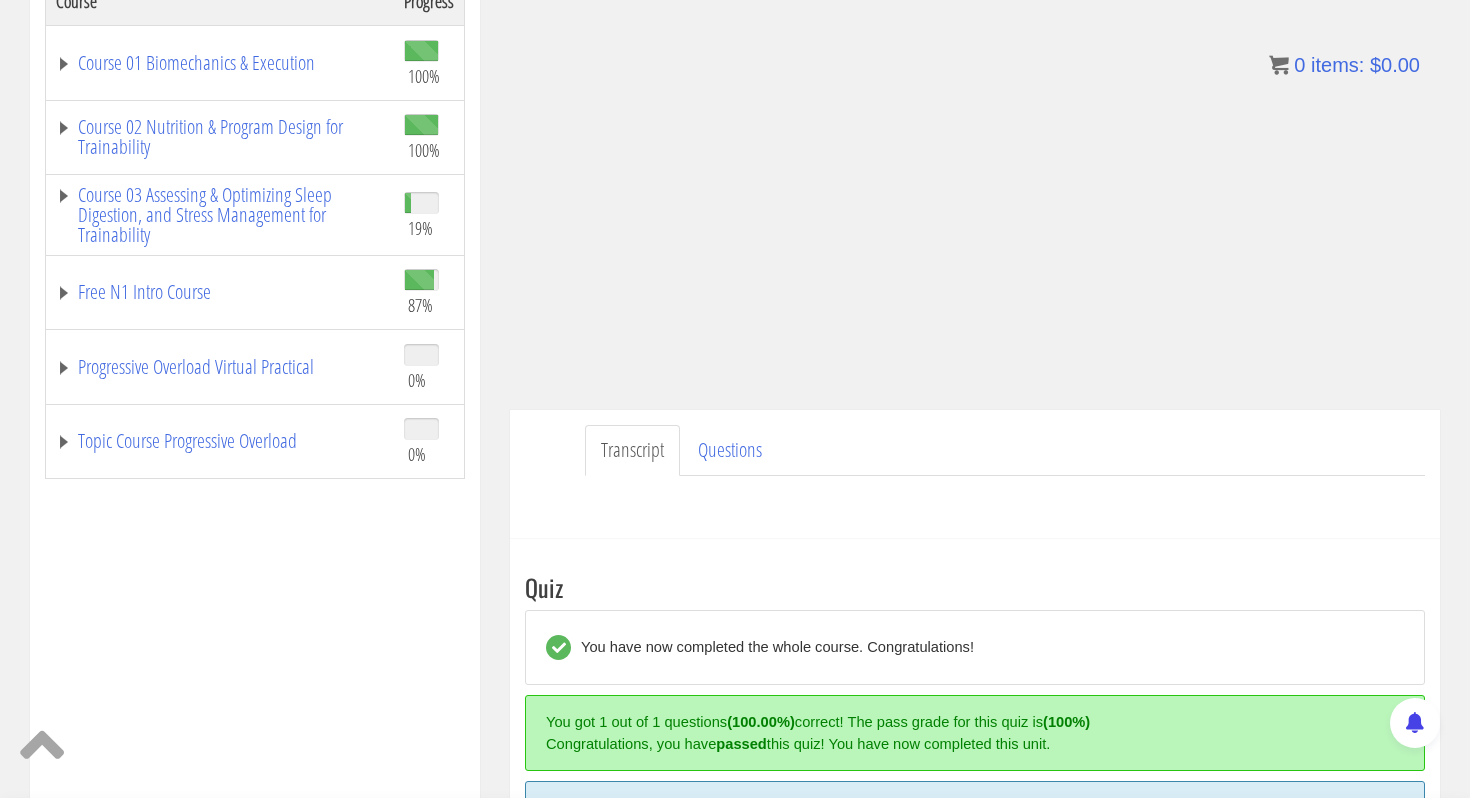 scroll, scrollTop: 0, scrollLeft: 0, axis: both 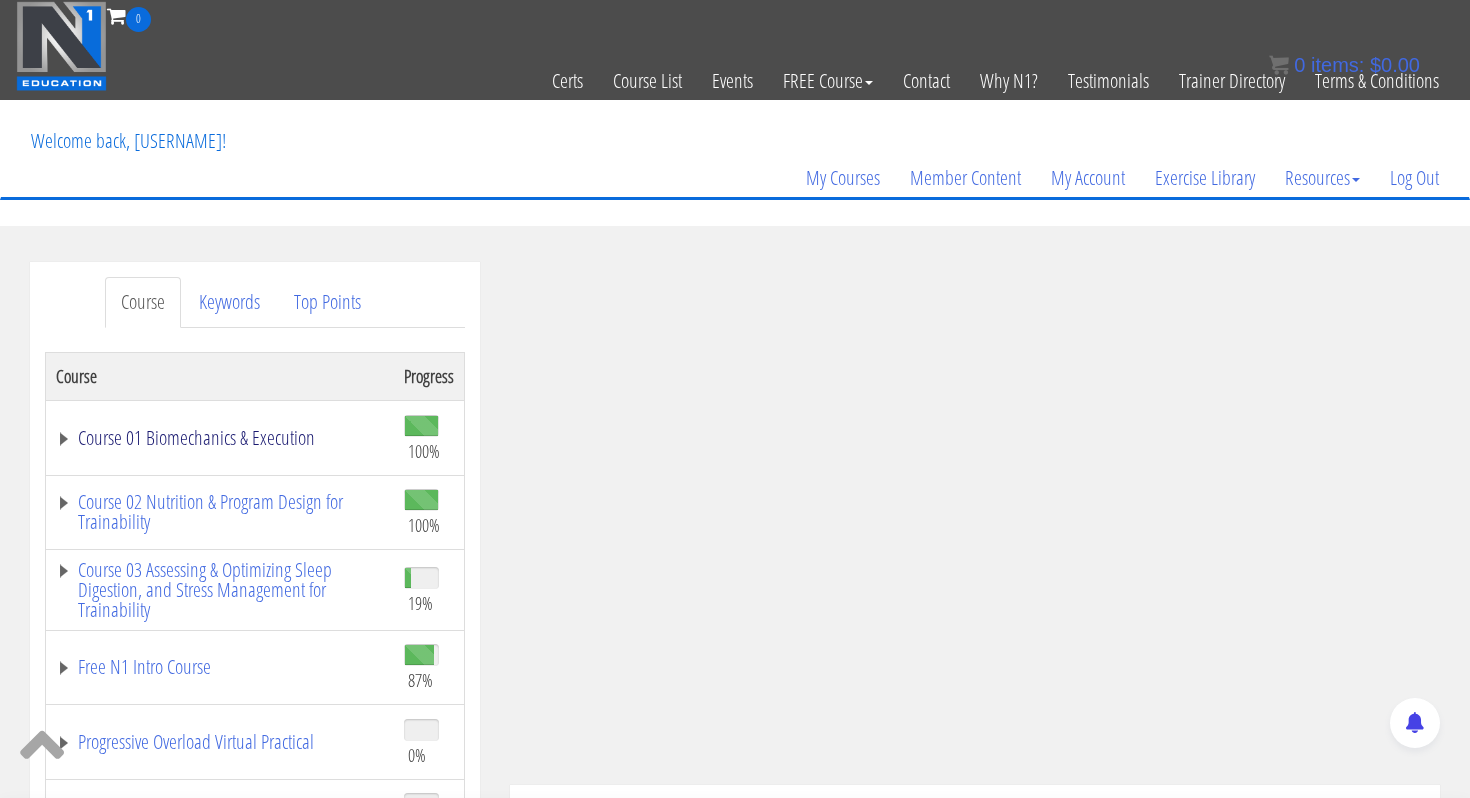 click on "Course 01 Biomechanics & Execution" at bounding box center [220, 438] 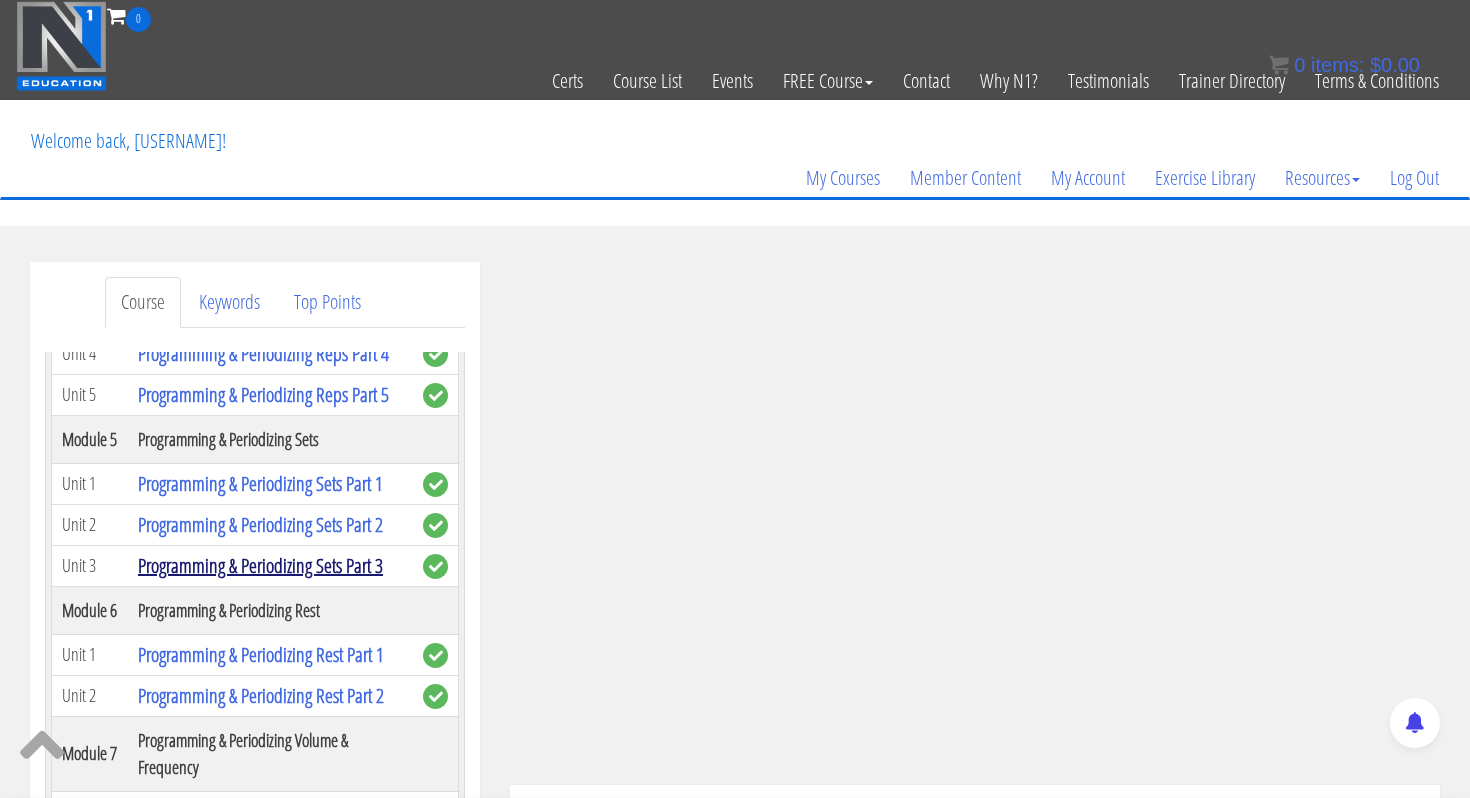 scroll, scrollTop: 1832, scrollLeft: 0, axis: vertical 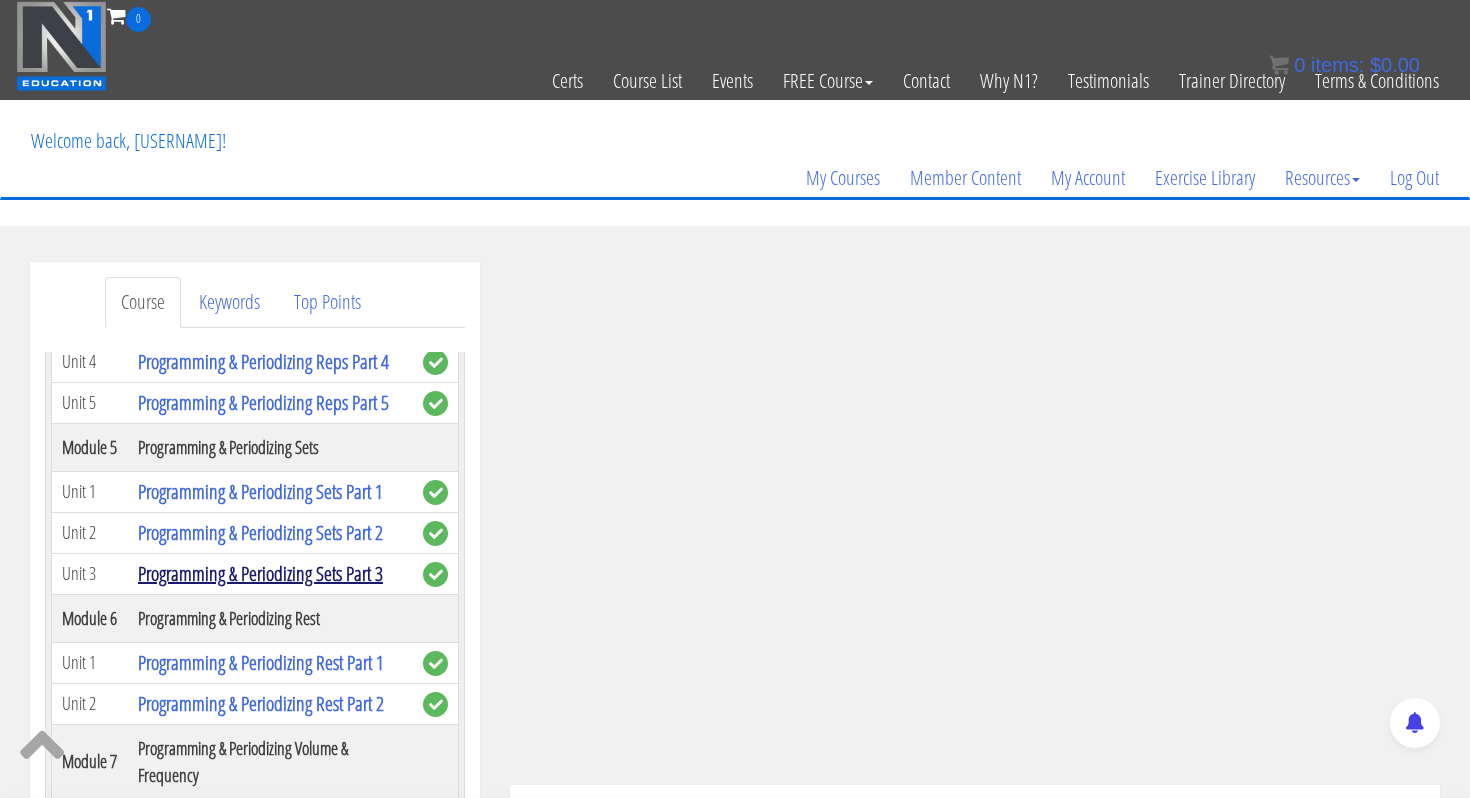 click on "Programming & Periodizing Sets Part 3" at bounding box center [260, 573] 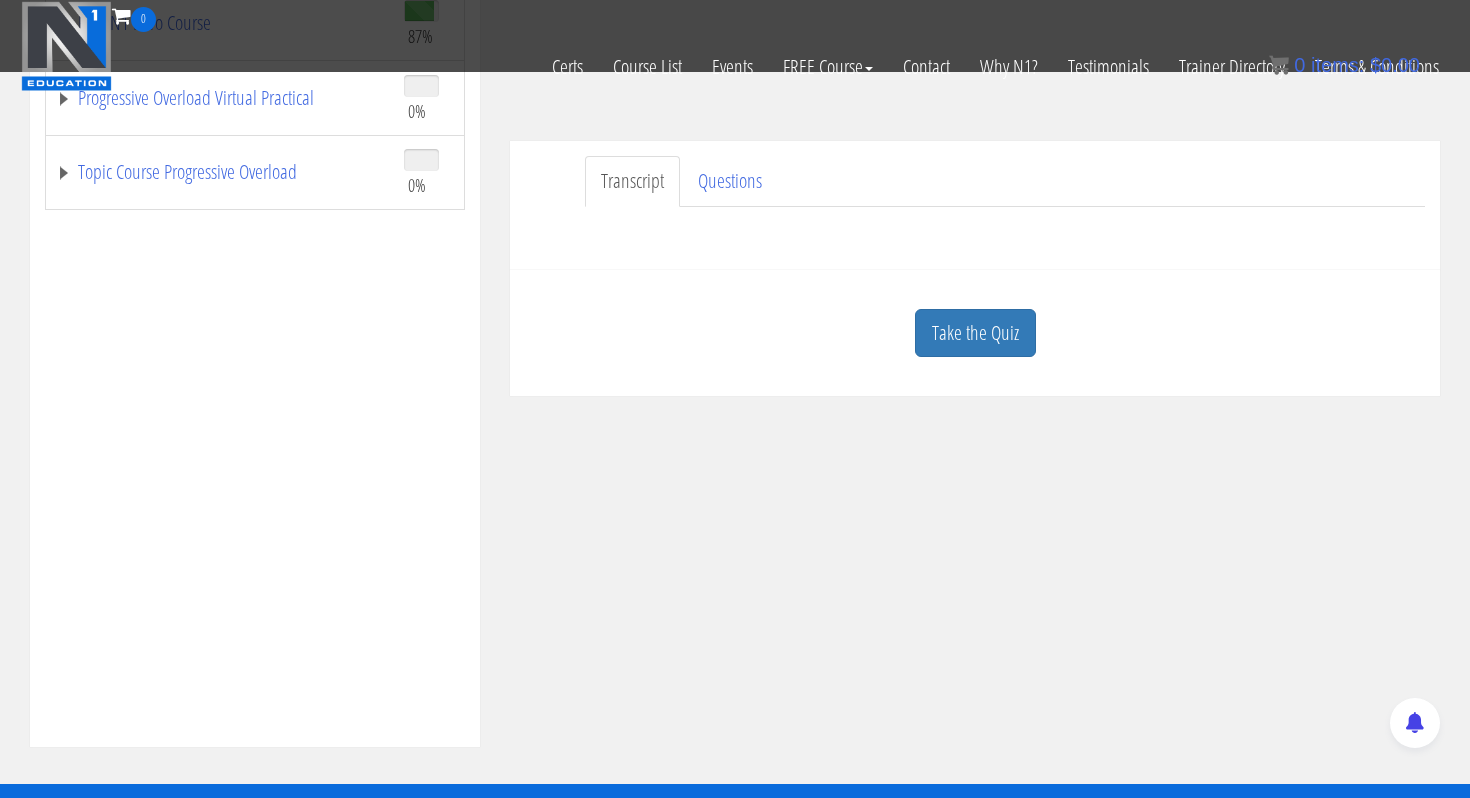 scroll, scrollTop: 505, scrollLeft: 0, axis: vertical 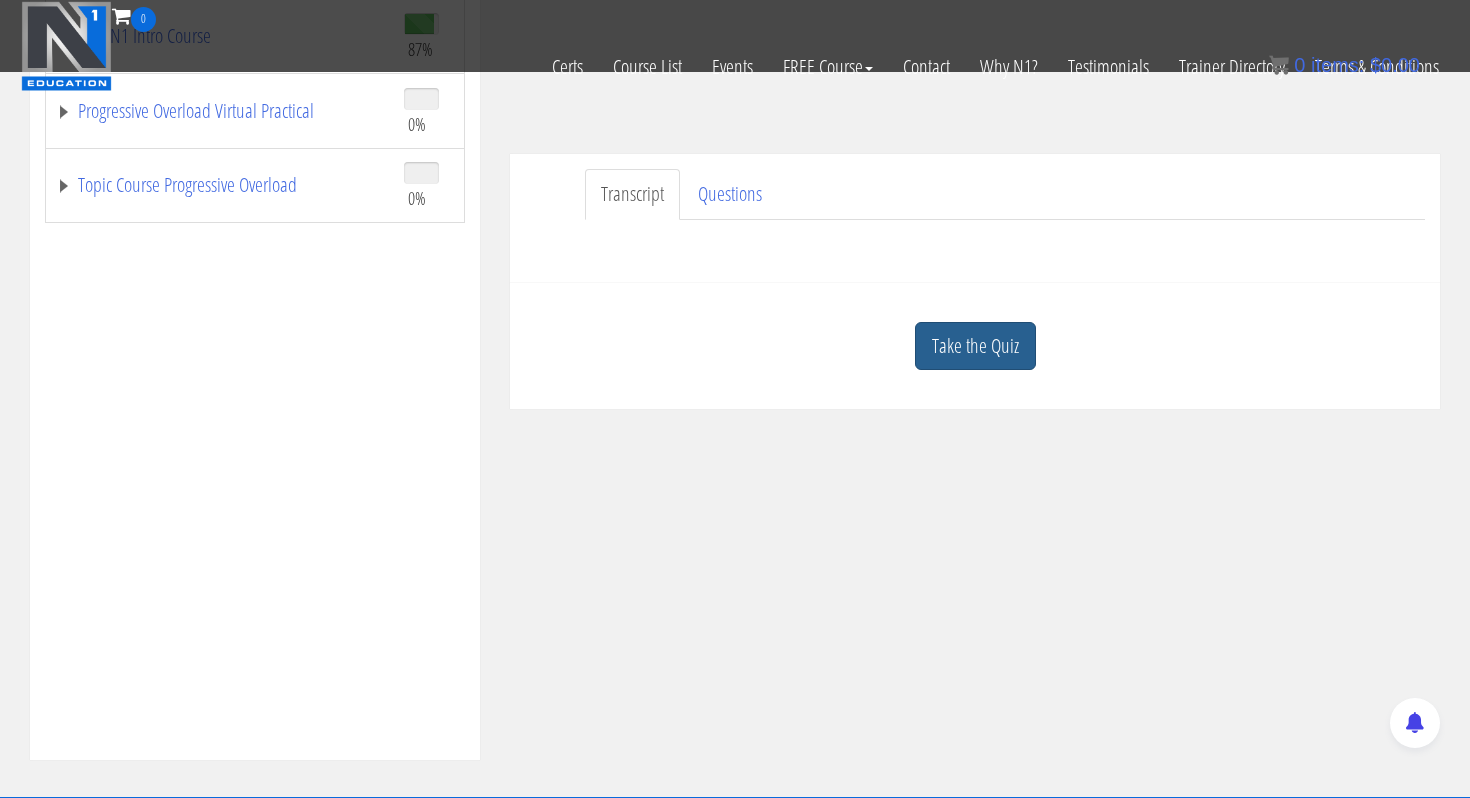 click on "Take the Quiz" at bounding box center [975, 346] 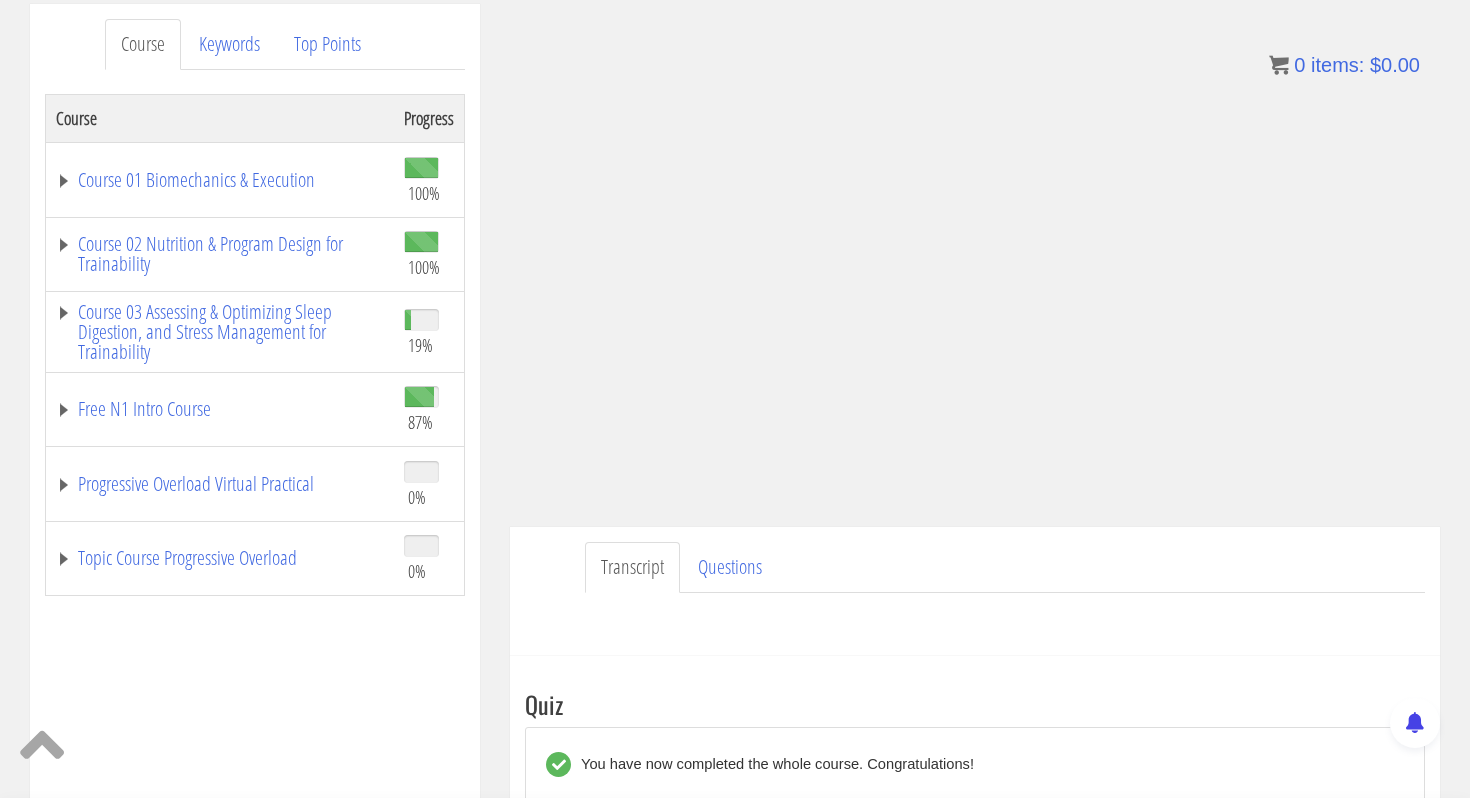 scroll, scrollTop: 0, scrollLeft: 0, axis: both 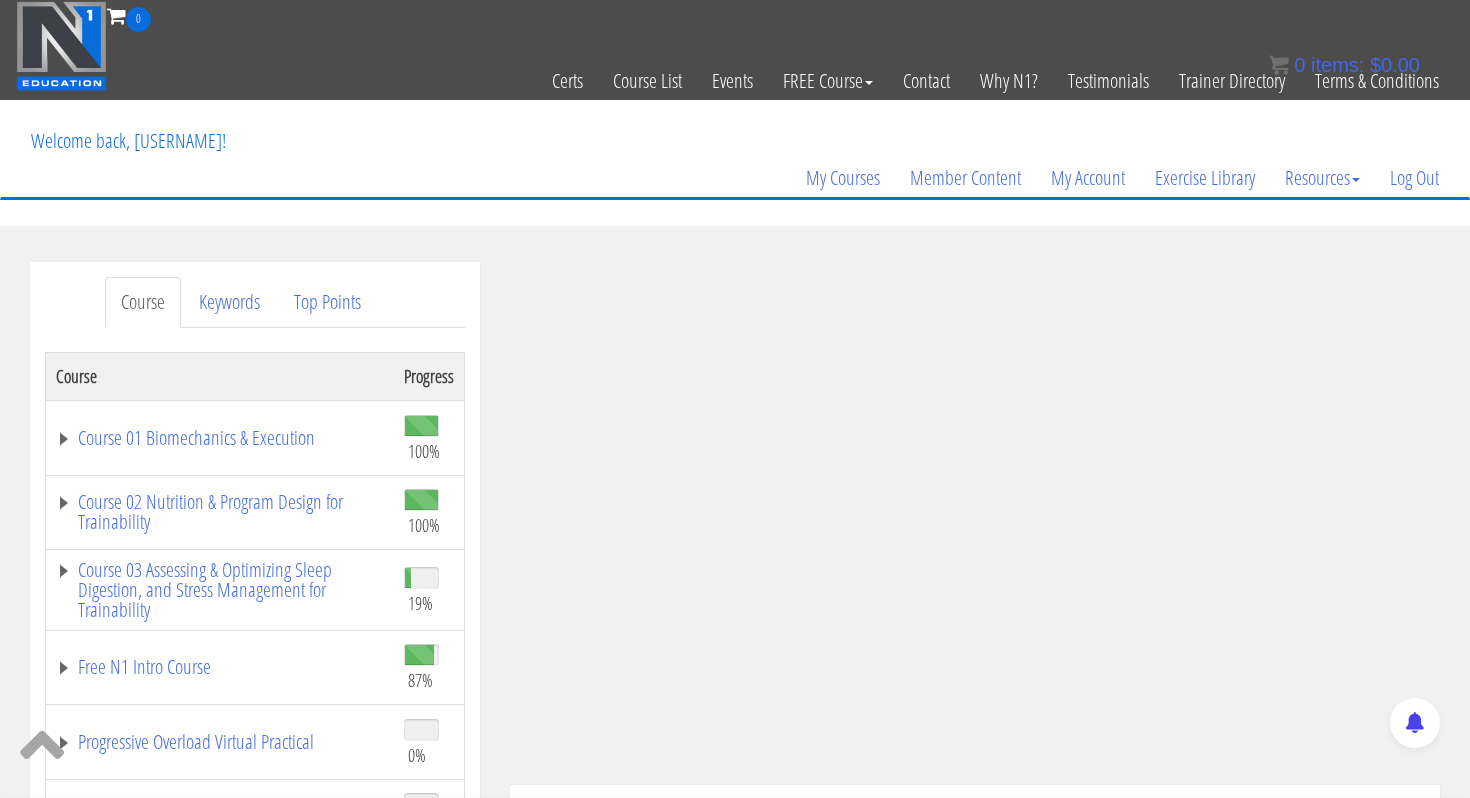 click on "Course 01 Biomechanics & Execution" at bounding box center [220, 437] 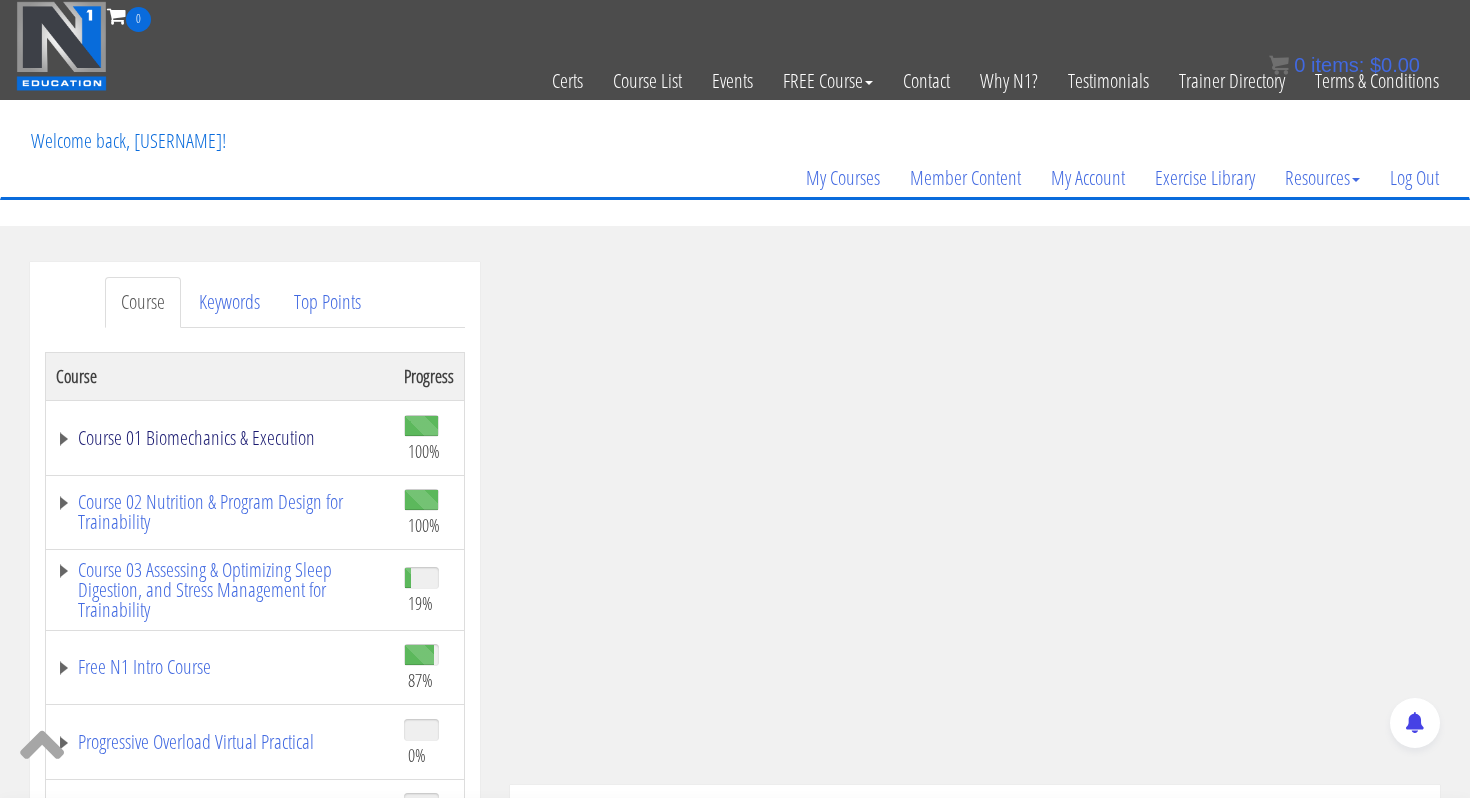 click on "Course 01 Biomechanics & Execution" at bounding box center [220, 438] 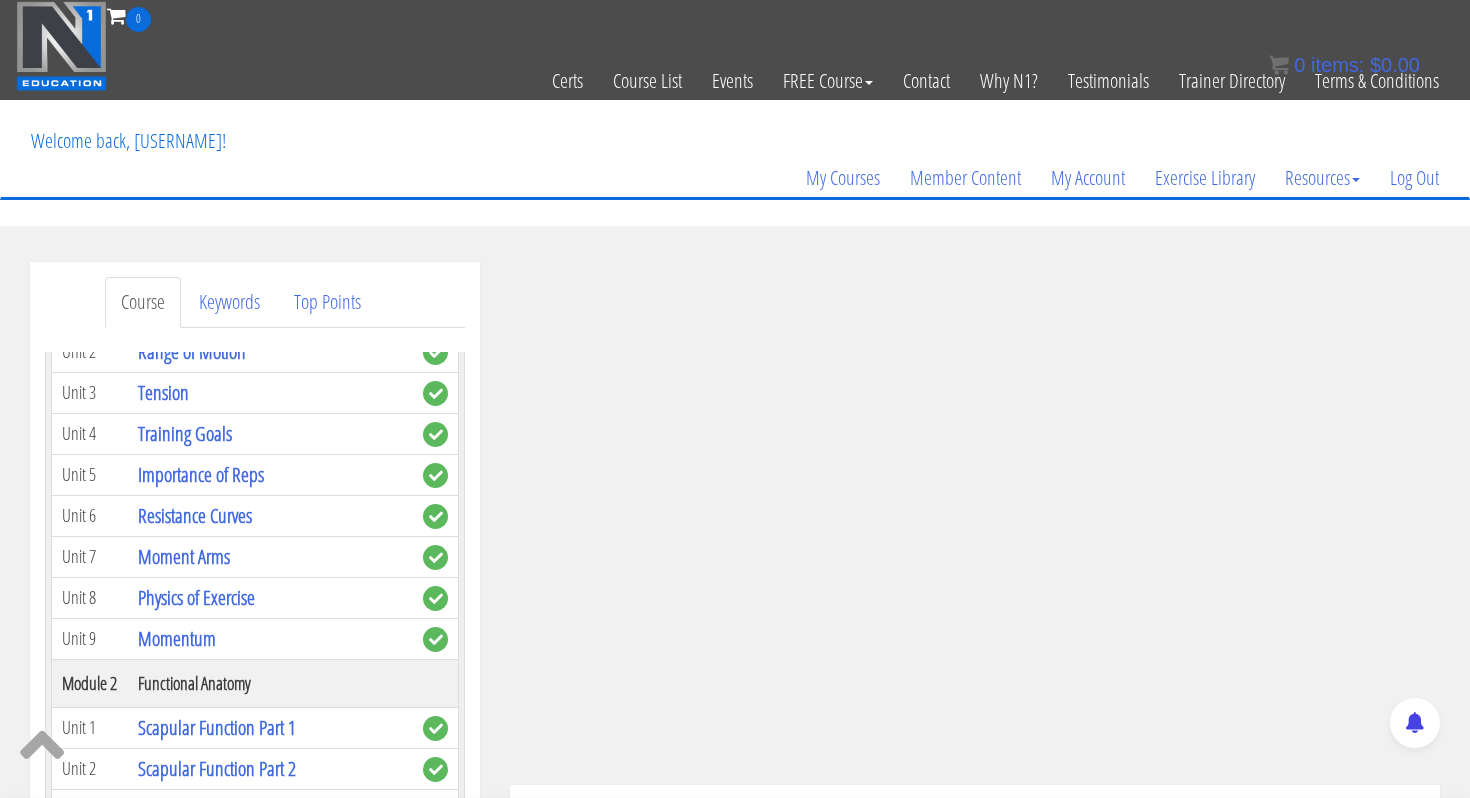 scroll, scrollTop: 156, scrollLeft: 0, axis: vertical 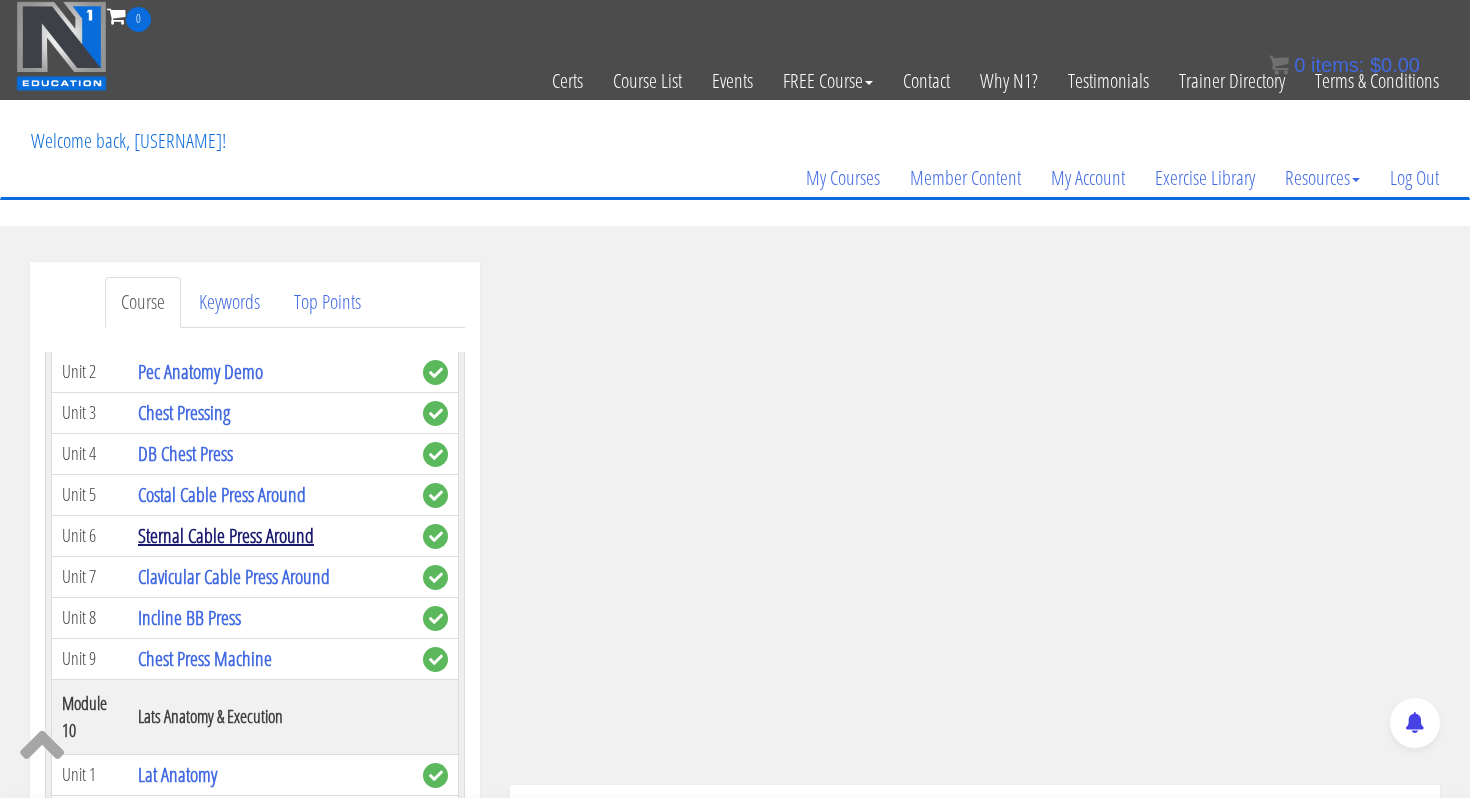 click on "Sternal Cable Press Around" at bounding box center (226, 535) 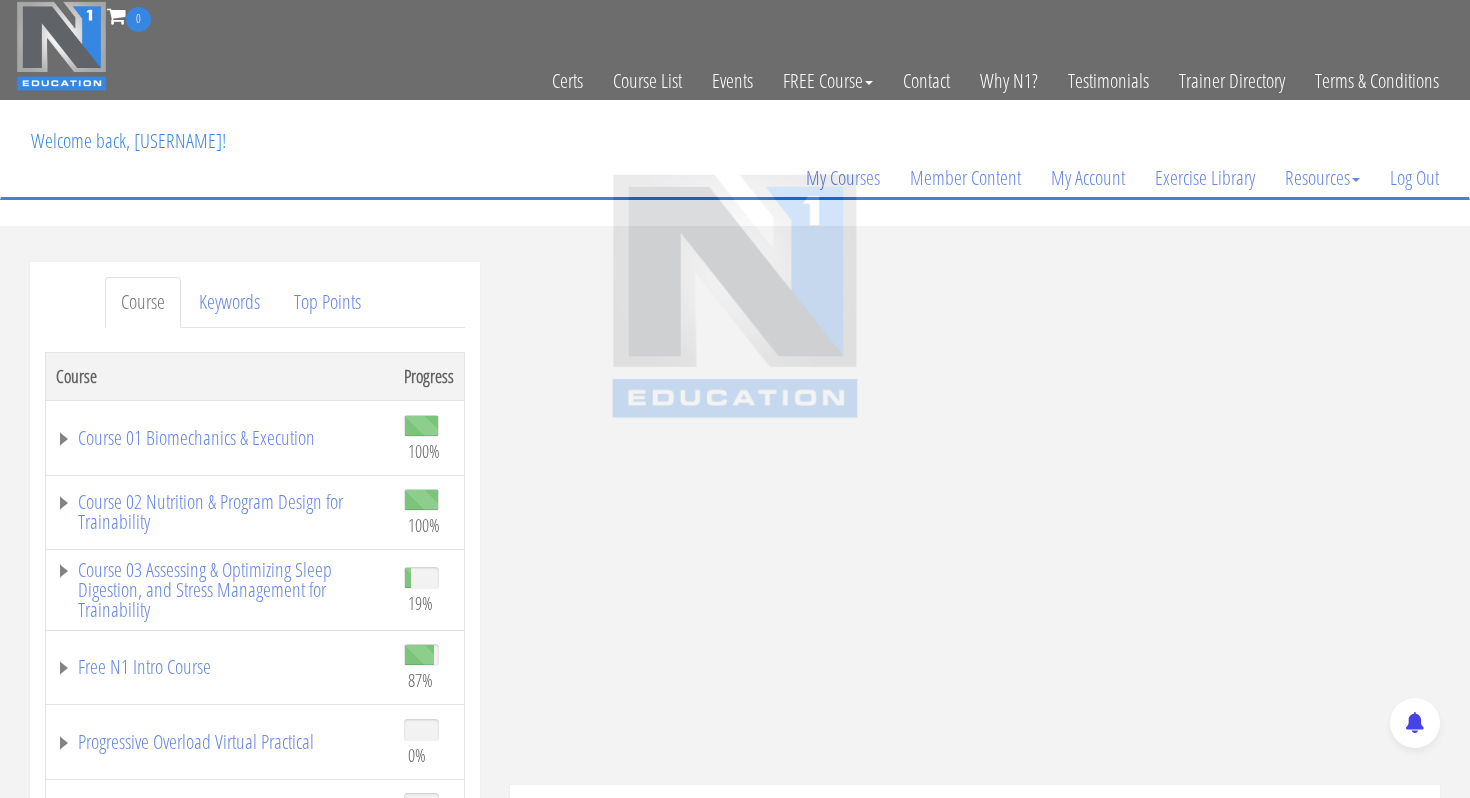 scroll, scrollTop: 0, scrollLeft: 0, axis: both 